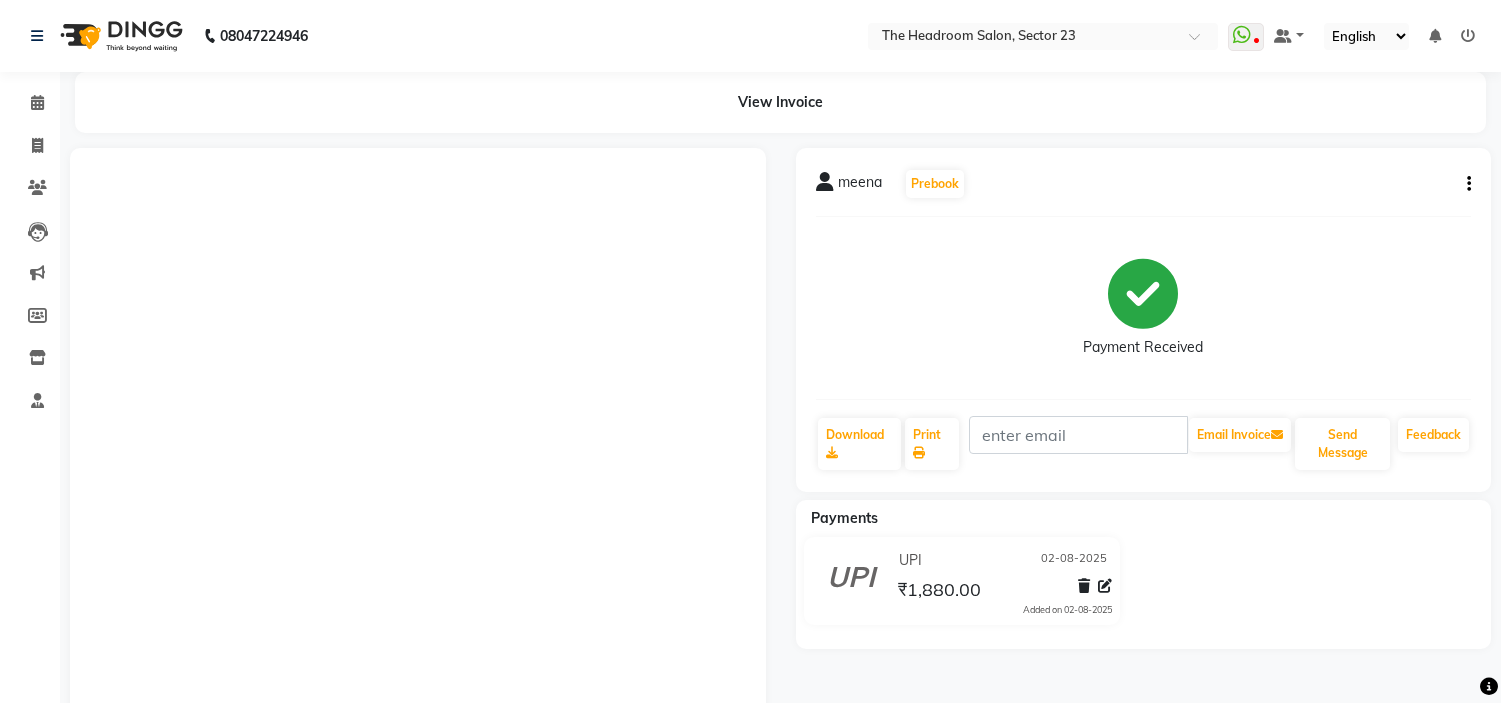 scroll, scrollTop: 0, scrollLeft: 0, axis: both 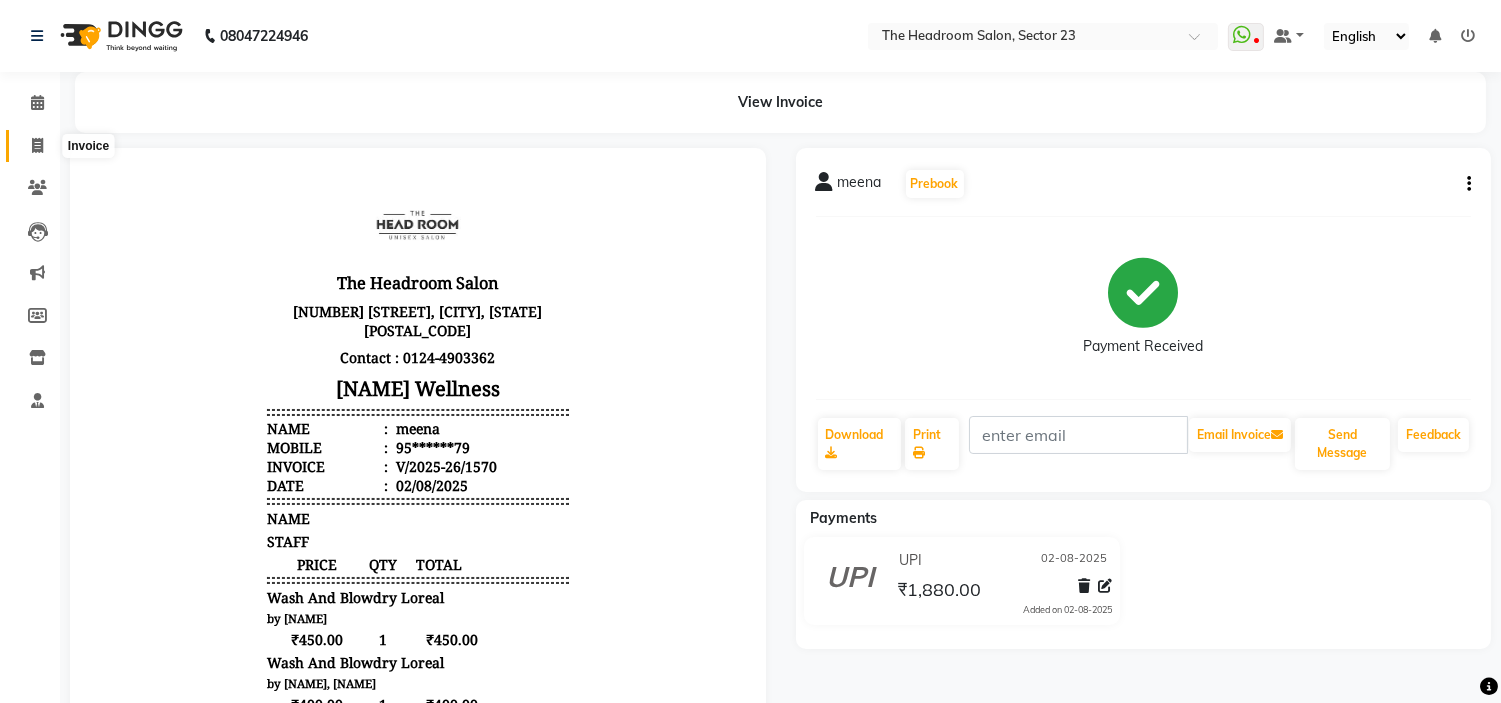 click 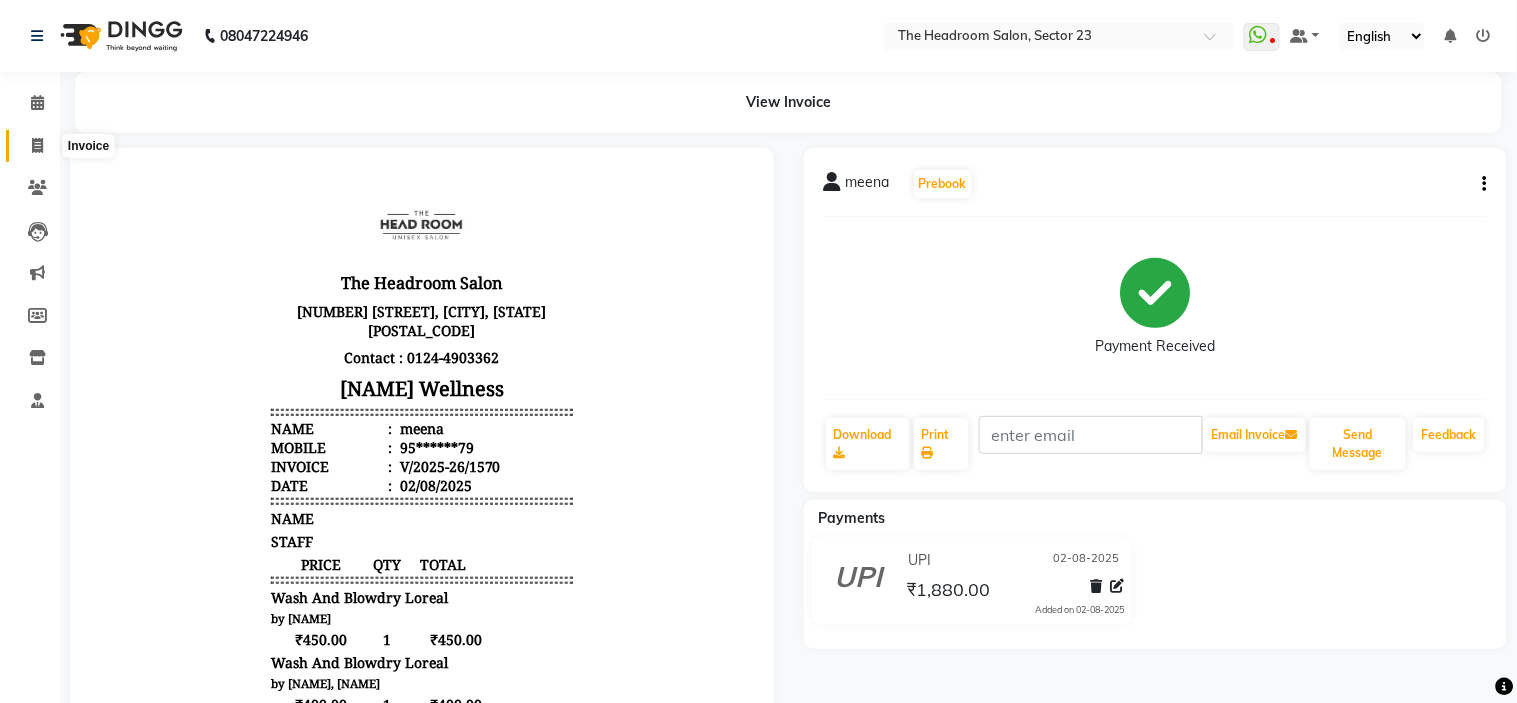 select on "service" 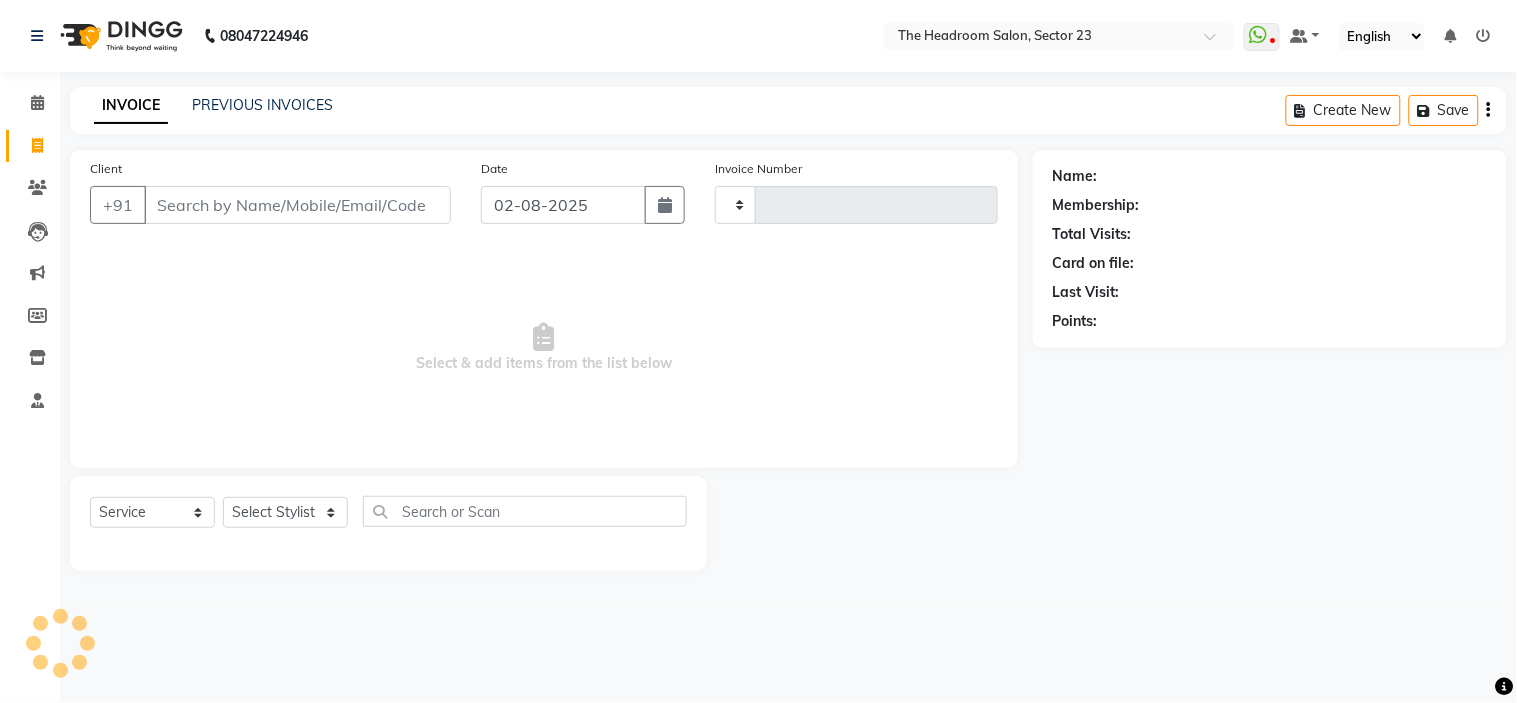 type on "1571" 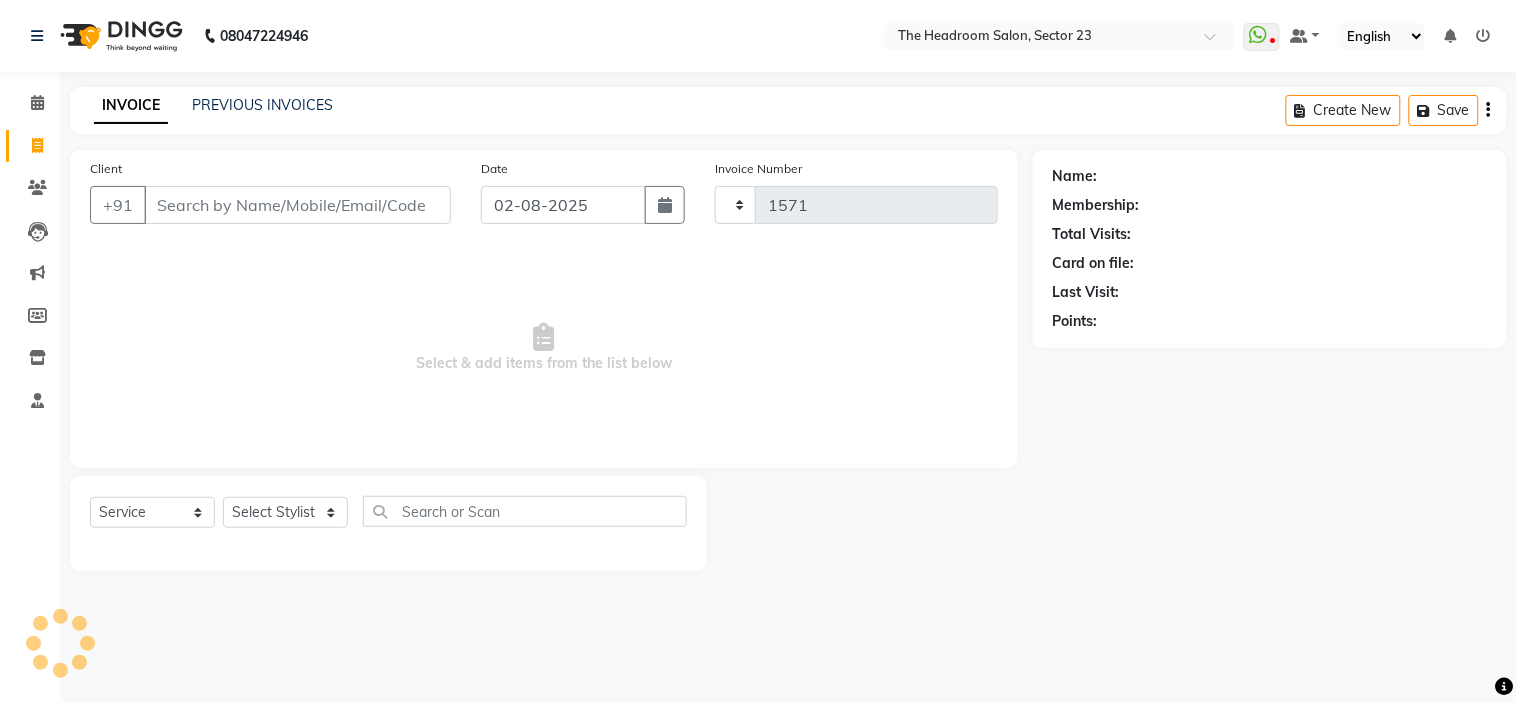select on "6796" 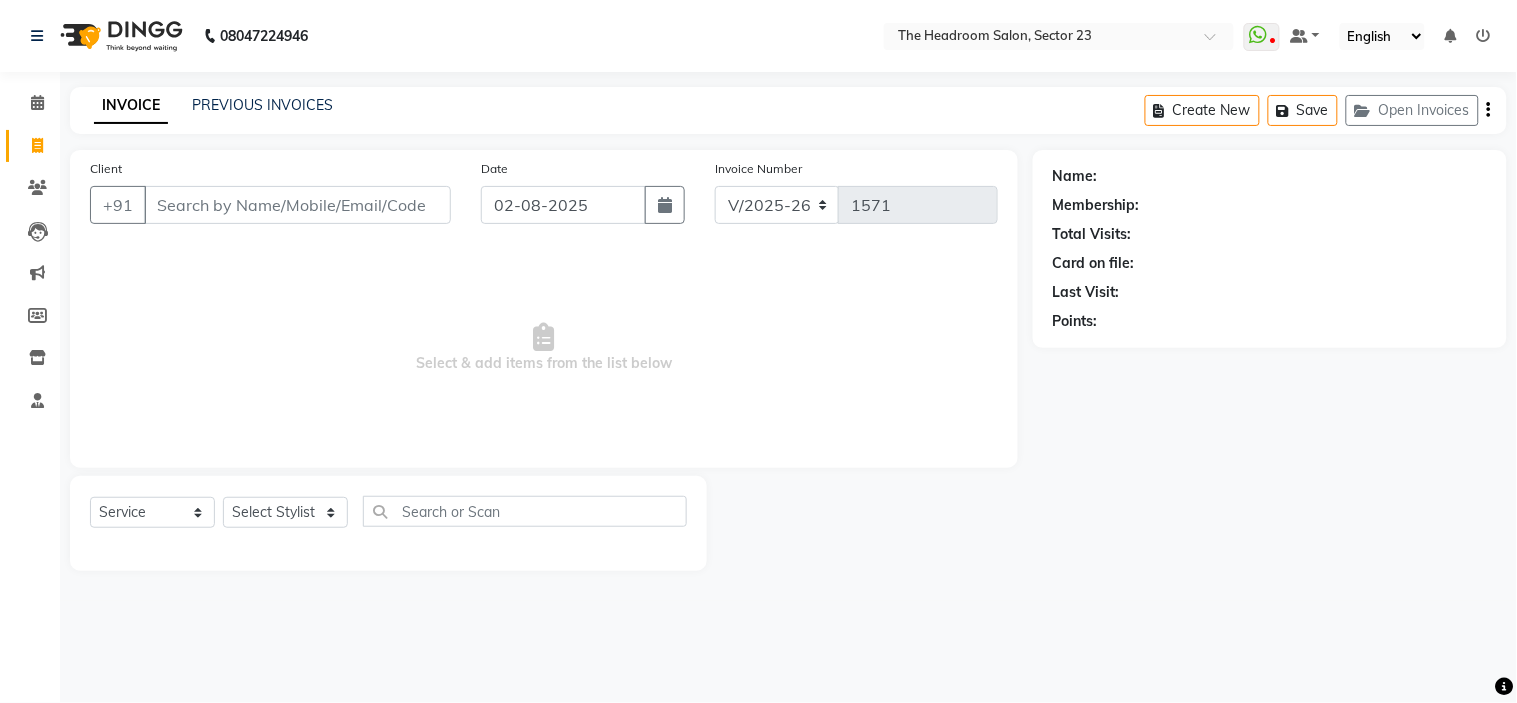 click on "Client" at bounding box center (297, 205) 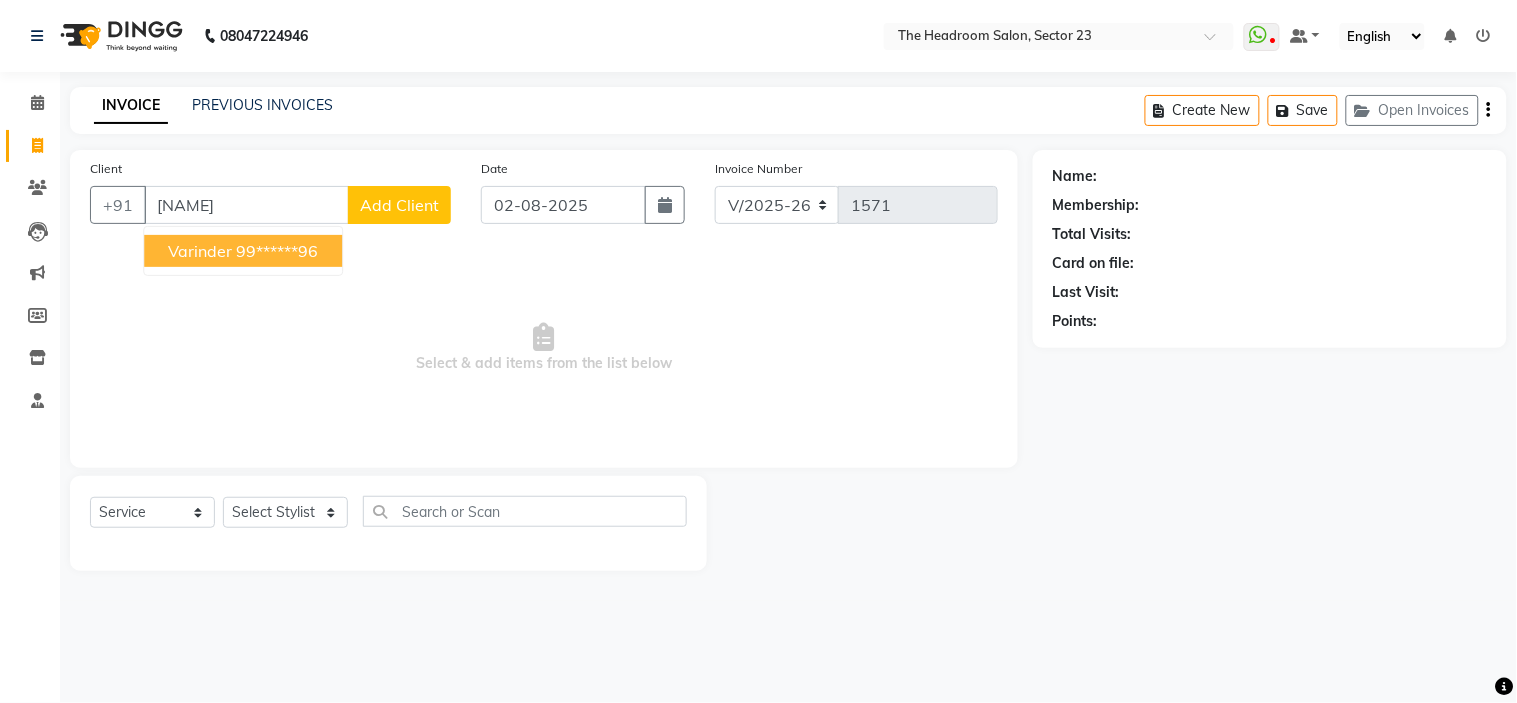 click on "[NAME] ******[PHONE_LAST_4]" at bounding box center [243, 251] 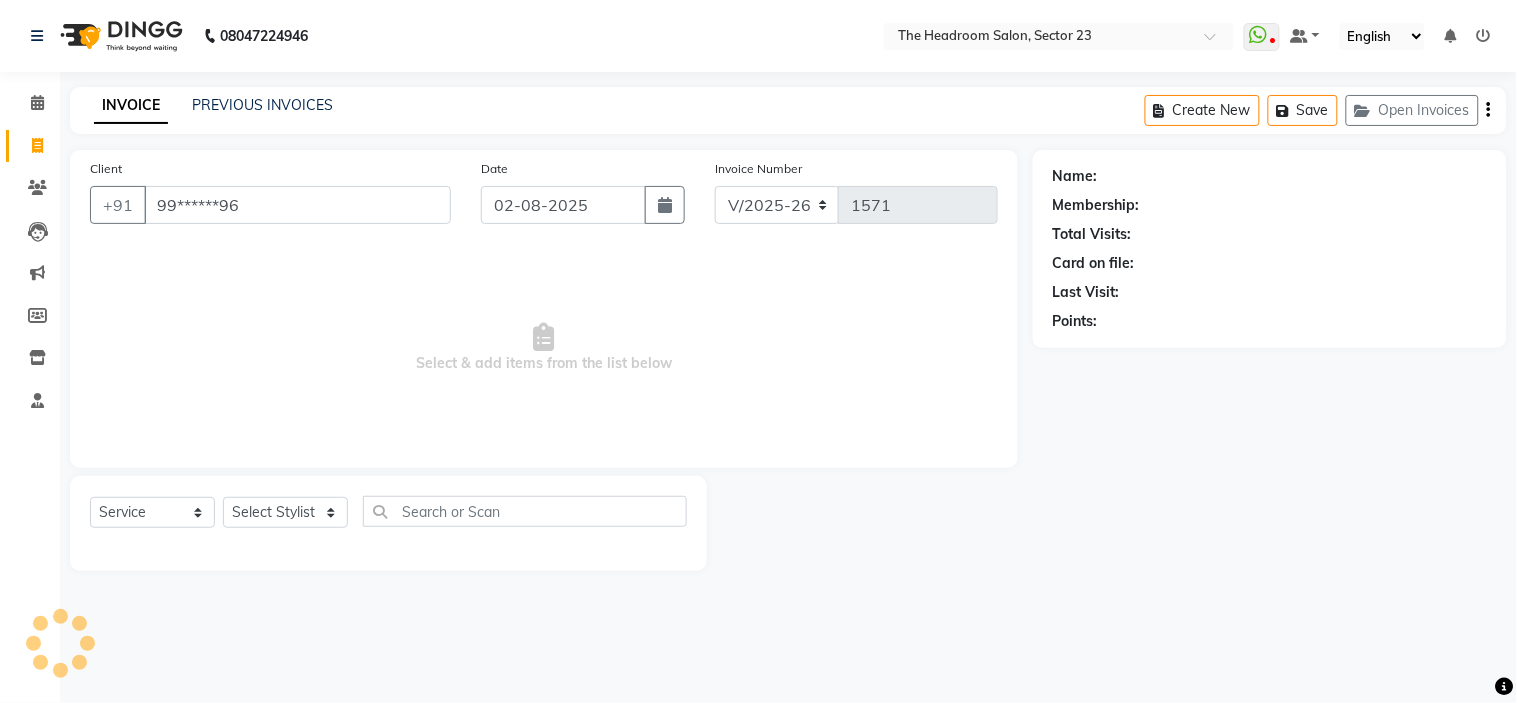 type on "99******96" 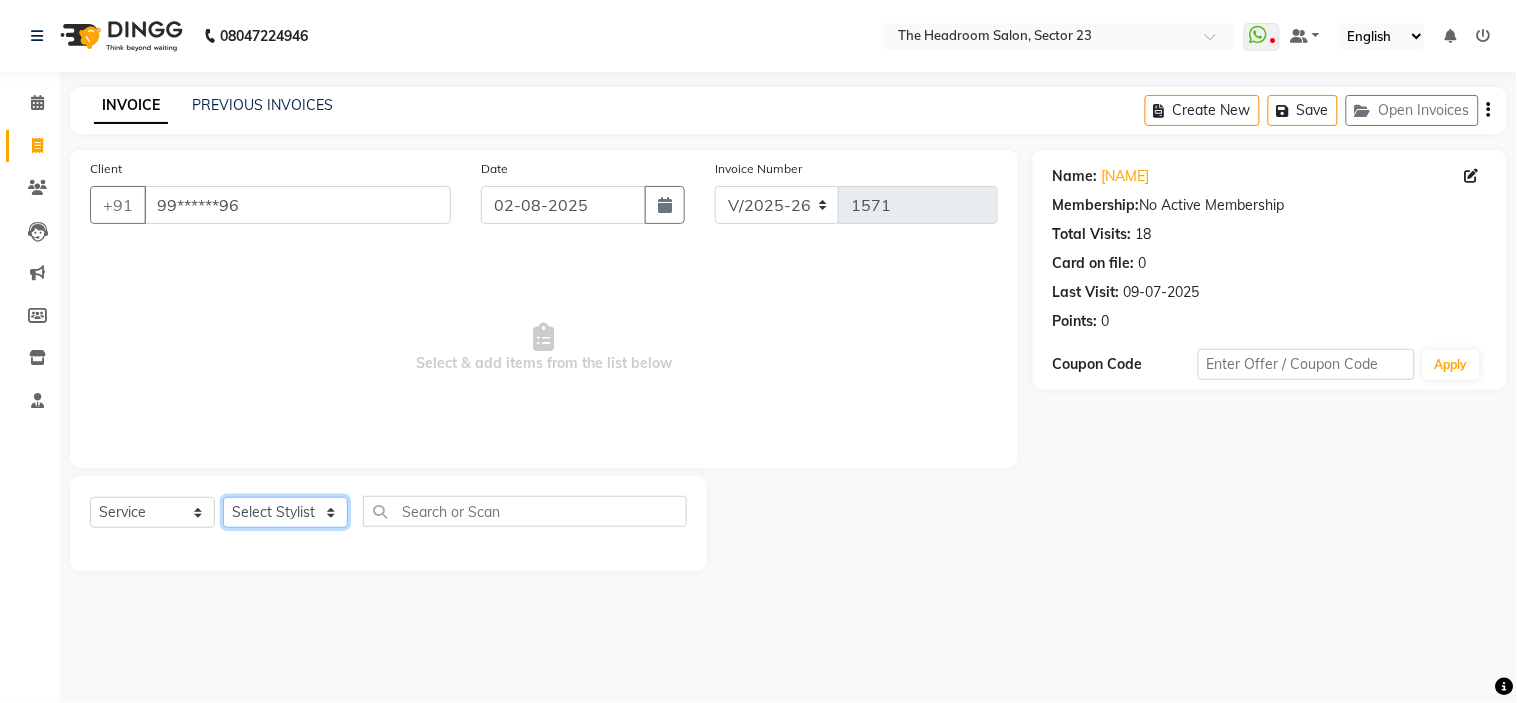 click on "Select Stylist [NAME] [NAME] [NAME] [NAME] Manager [NAME] [NAME] [NAME]" 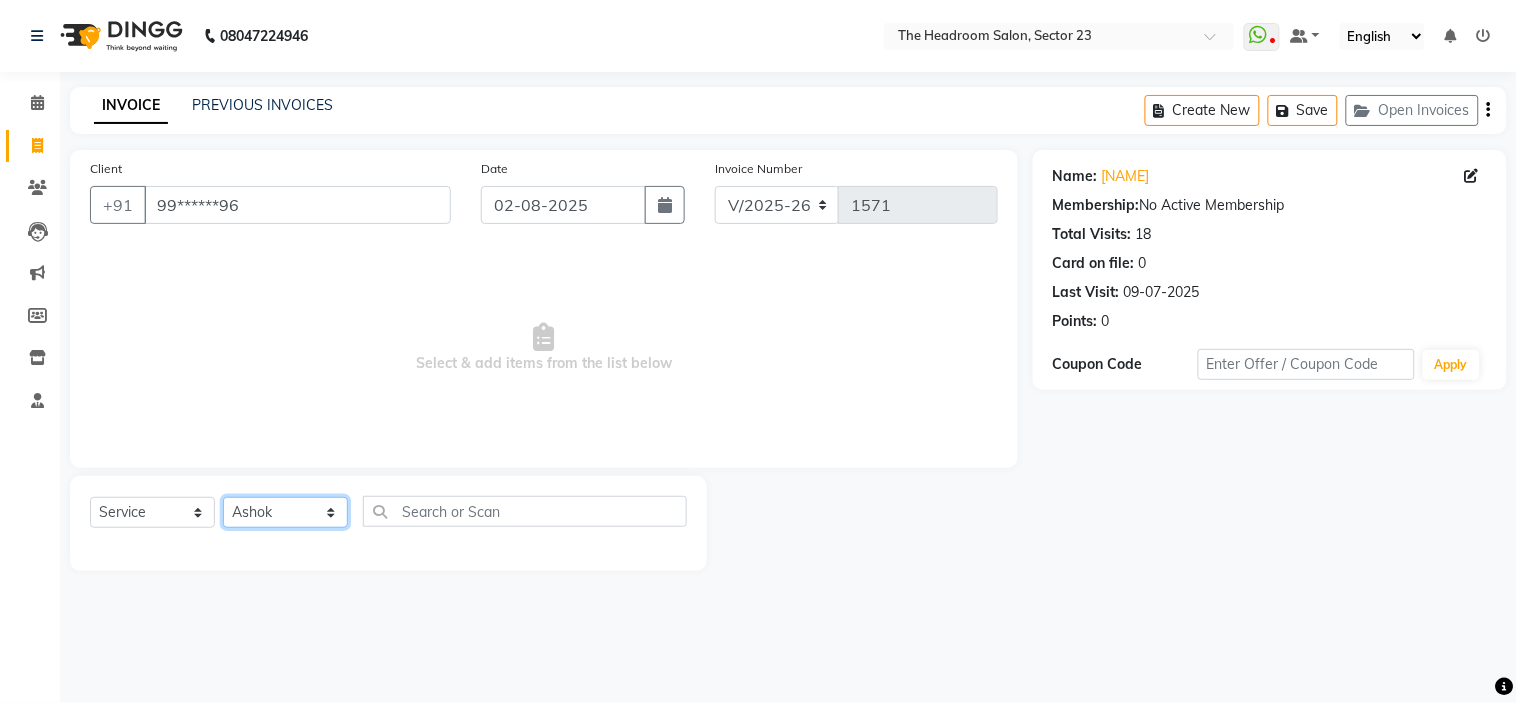 click on "Select Stylist [NAME] [NAME] [NAME] [NAME] Manager [NAME] [NAME] [NAME]" 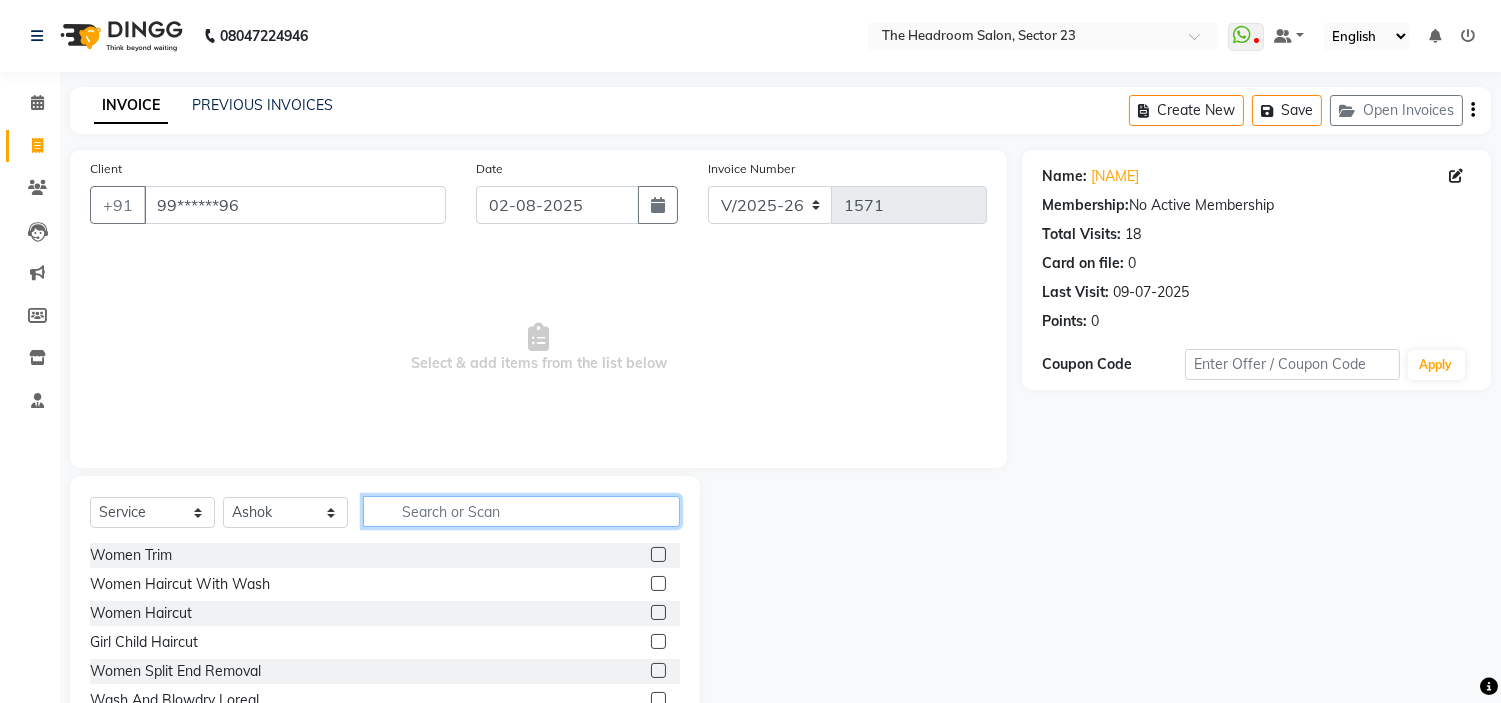 click 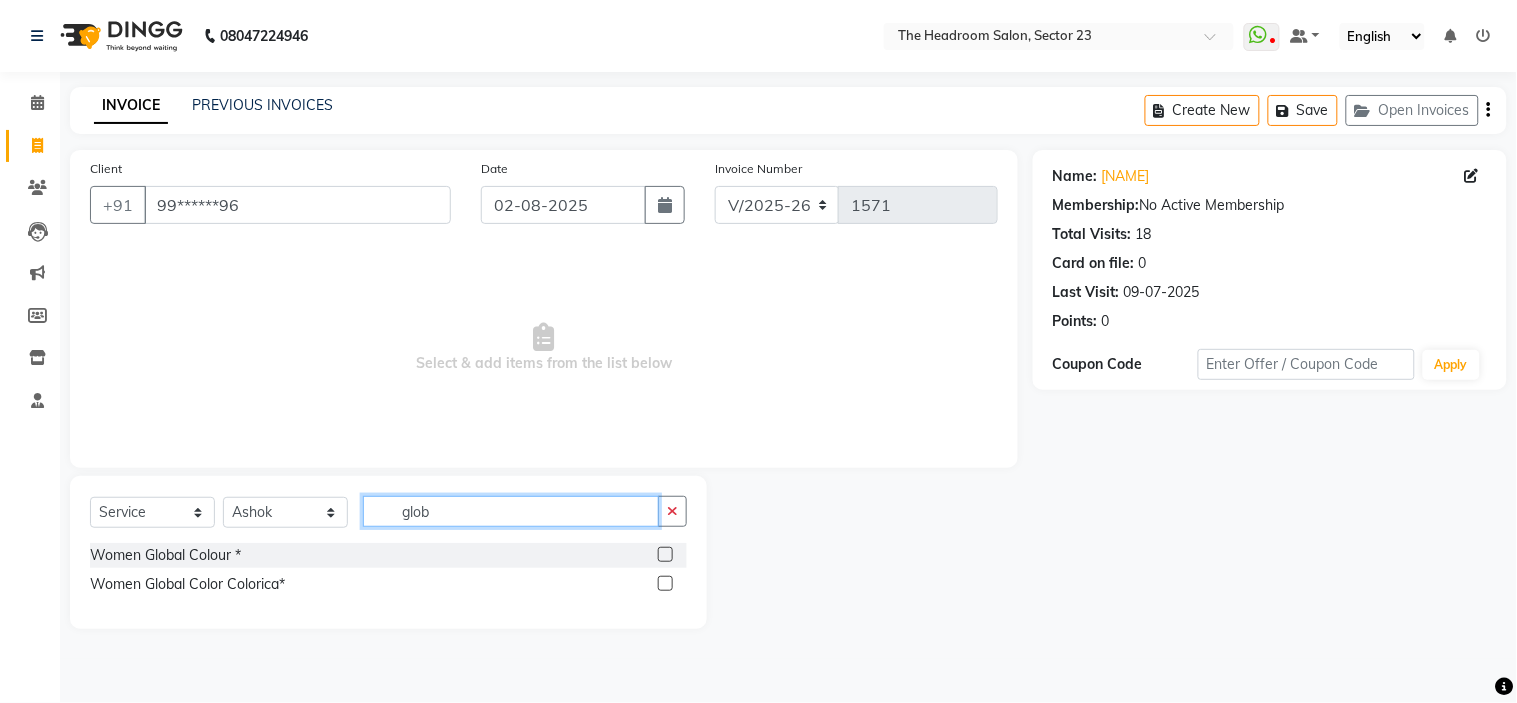 type on "glob" 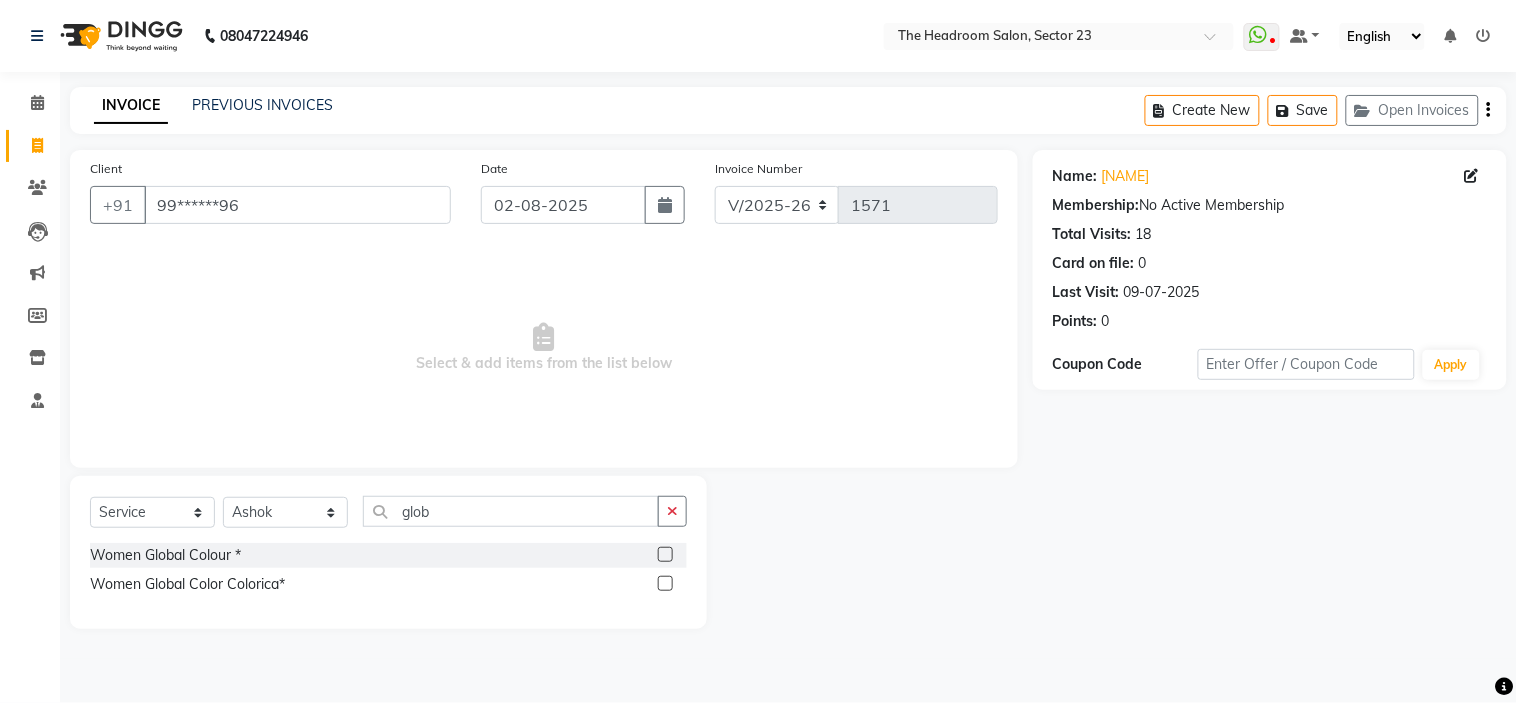 click 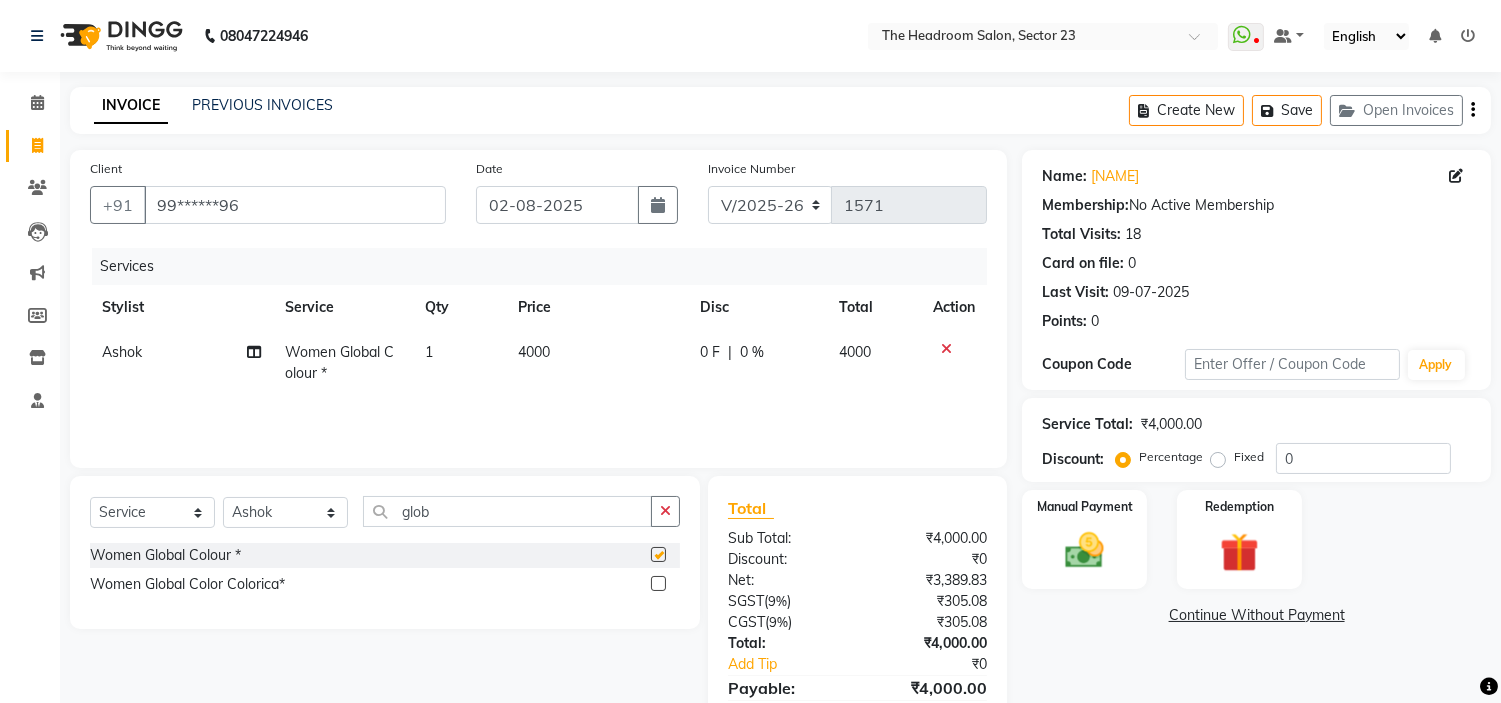 checkbox on "false" 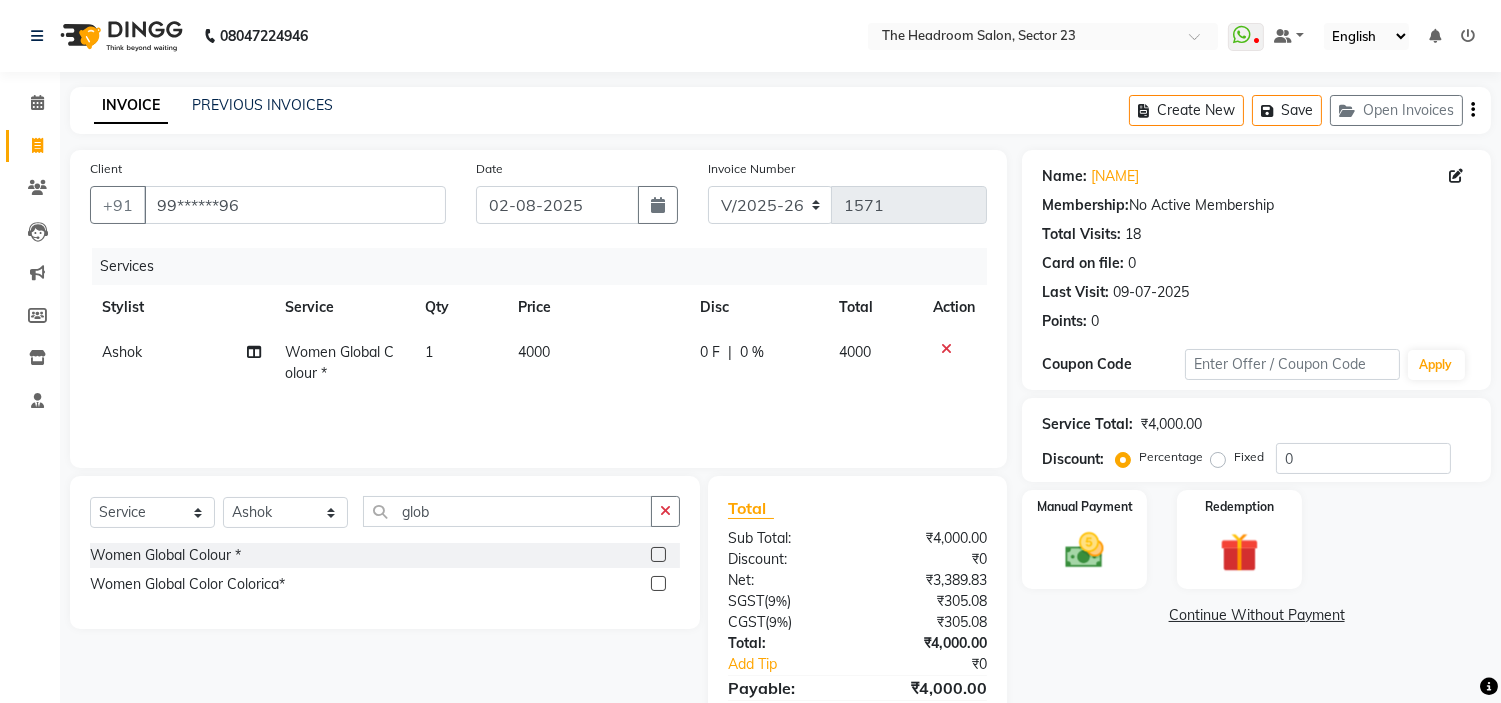 click on "4000" 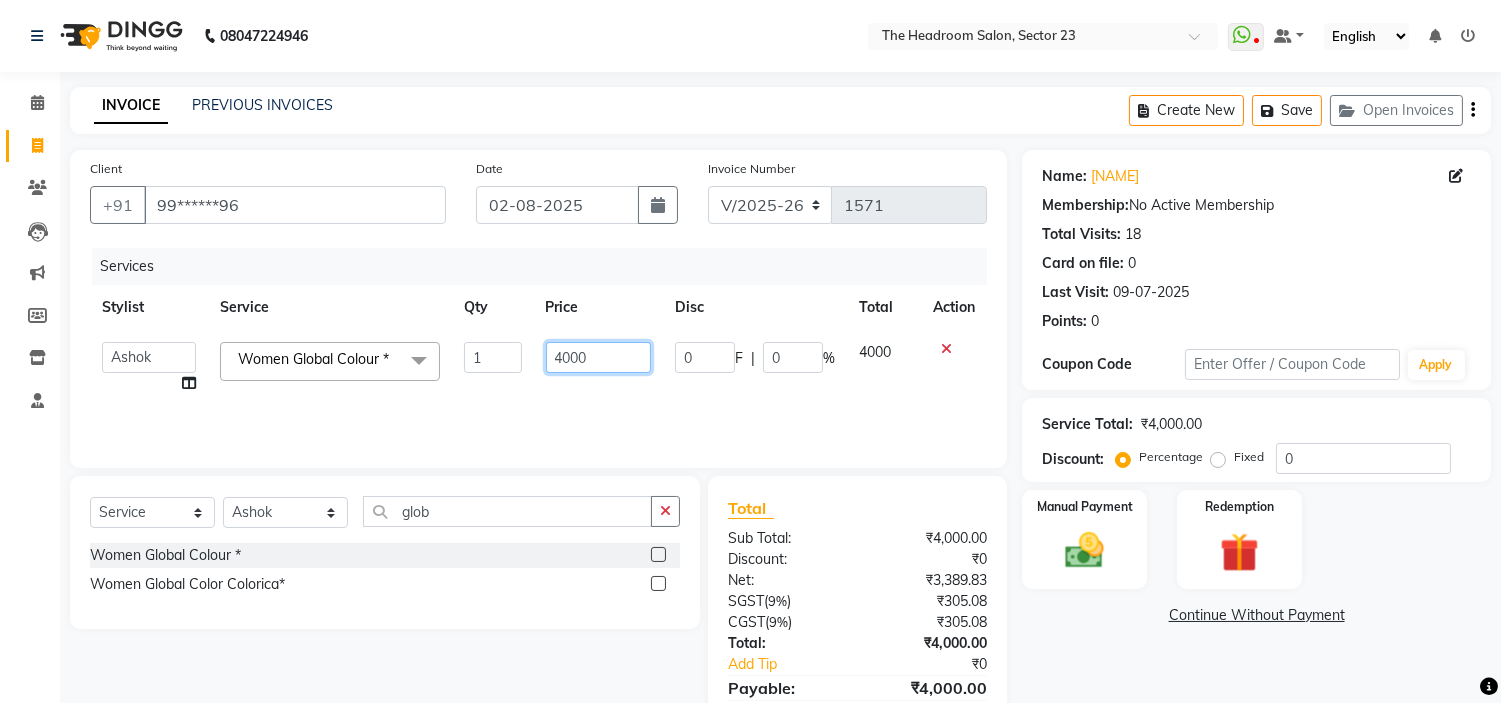 click on "4000" 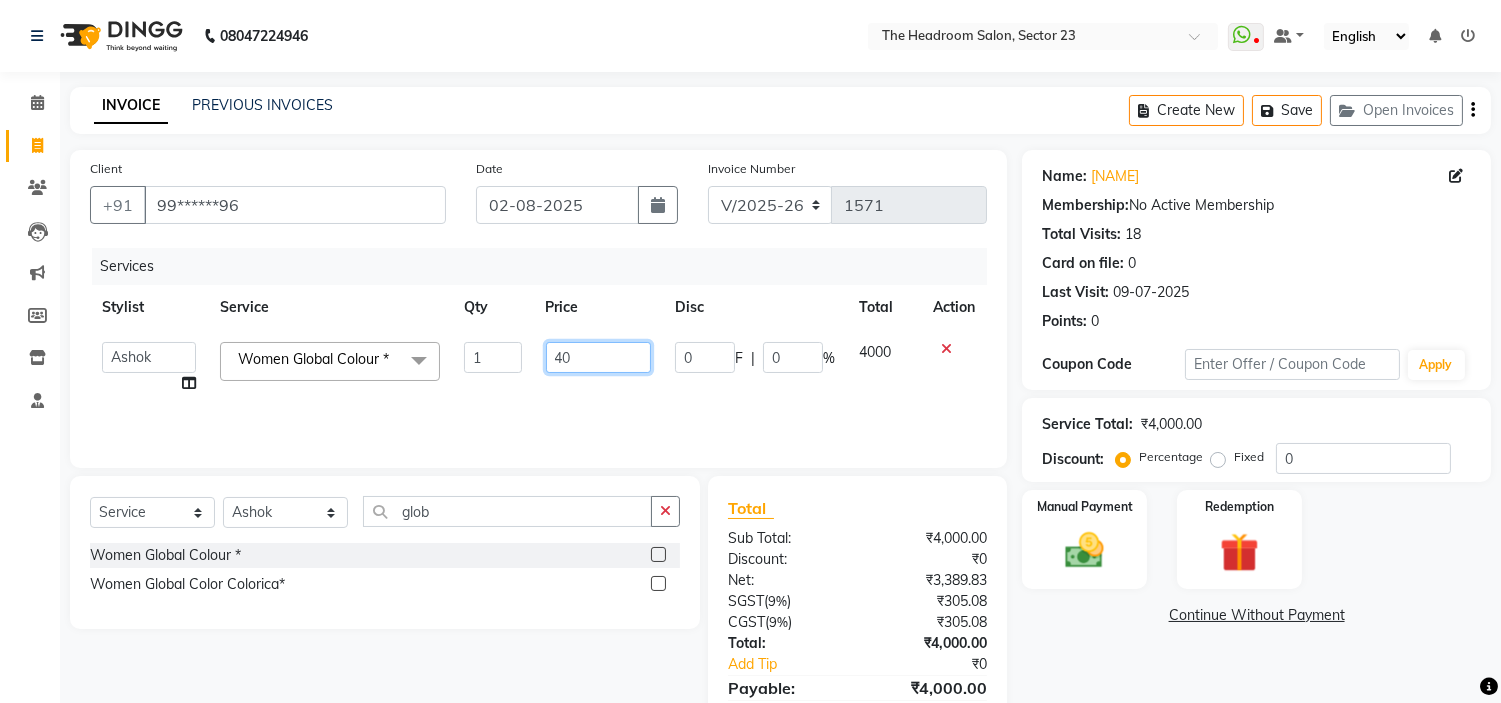 type on "4" 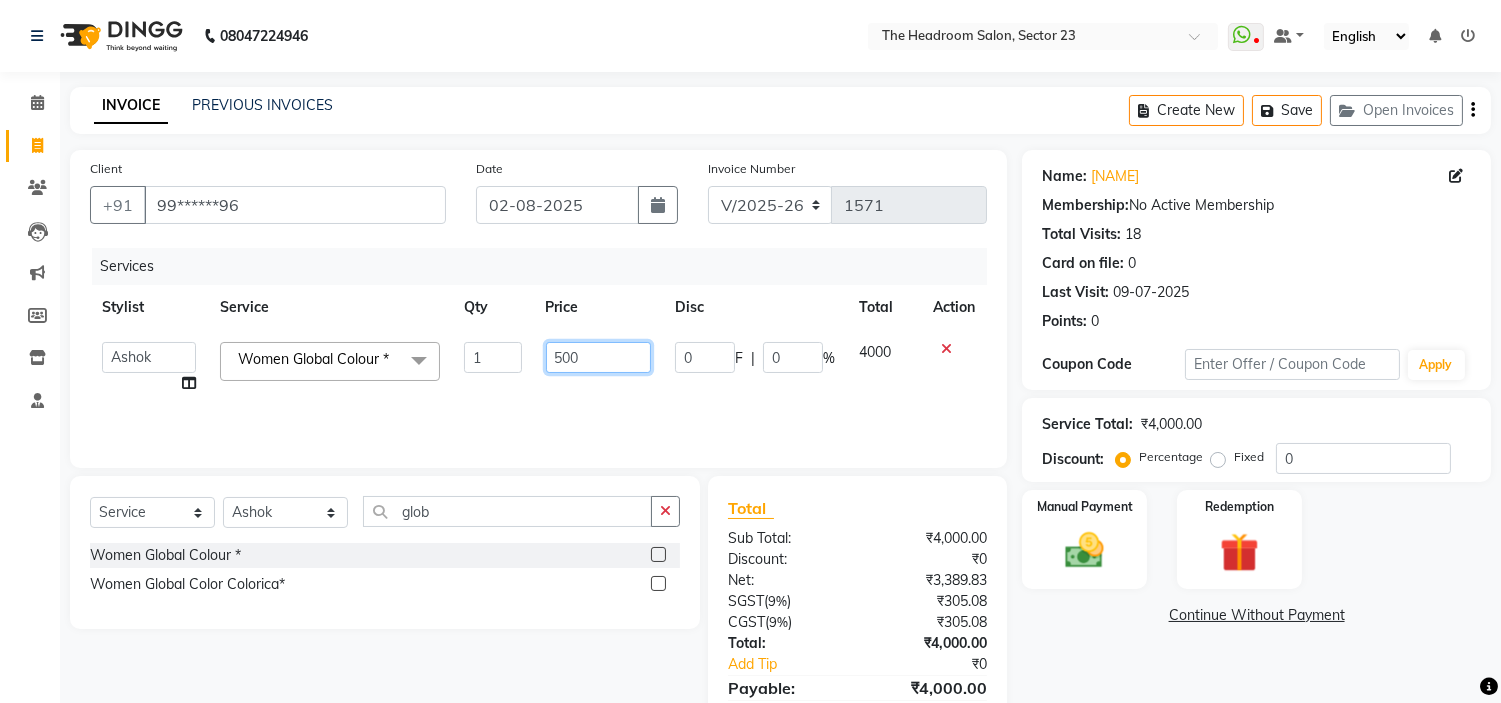 type on "5000" 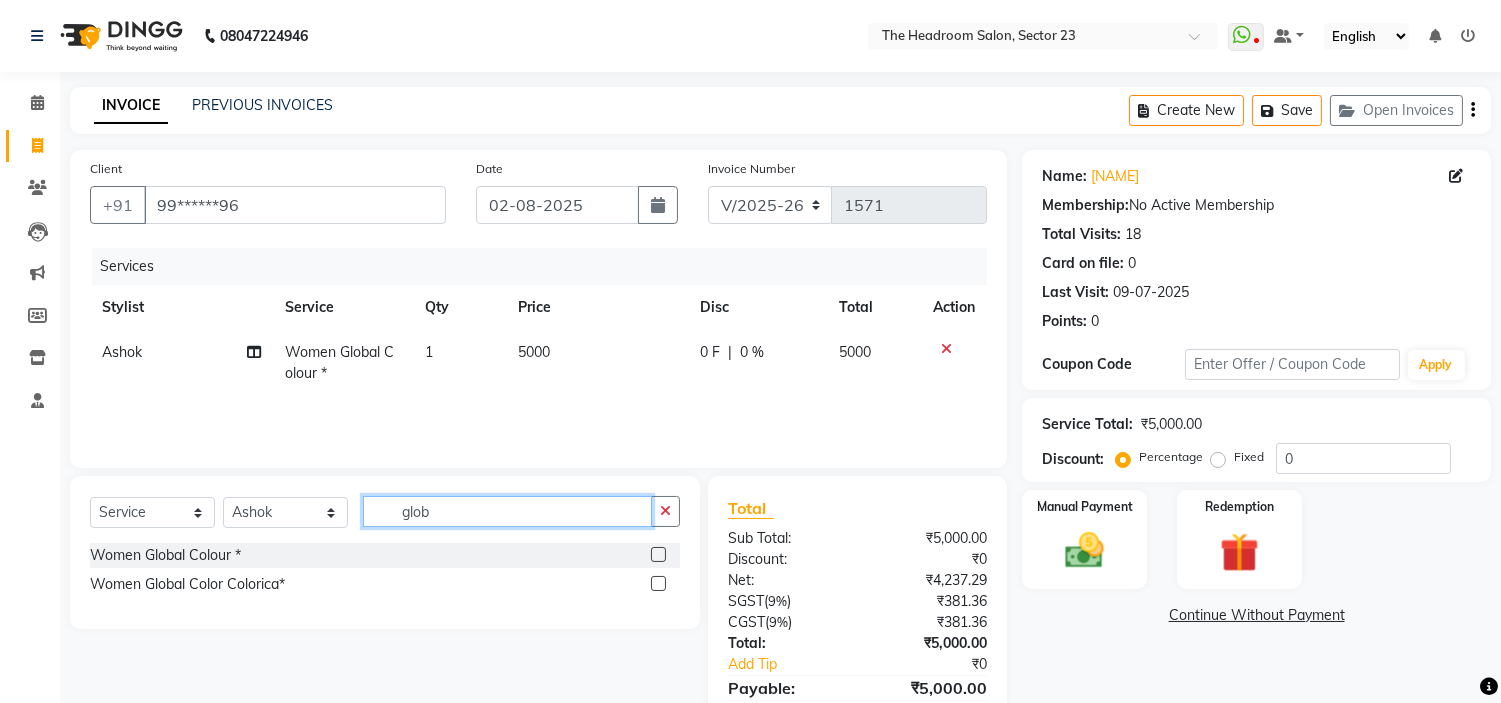 click on "glob" 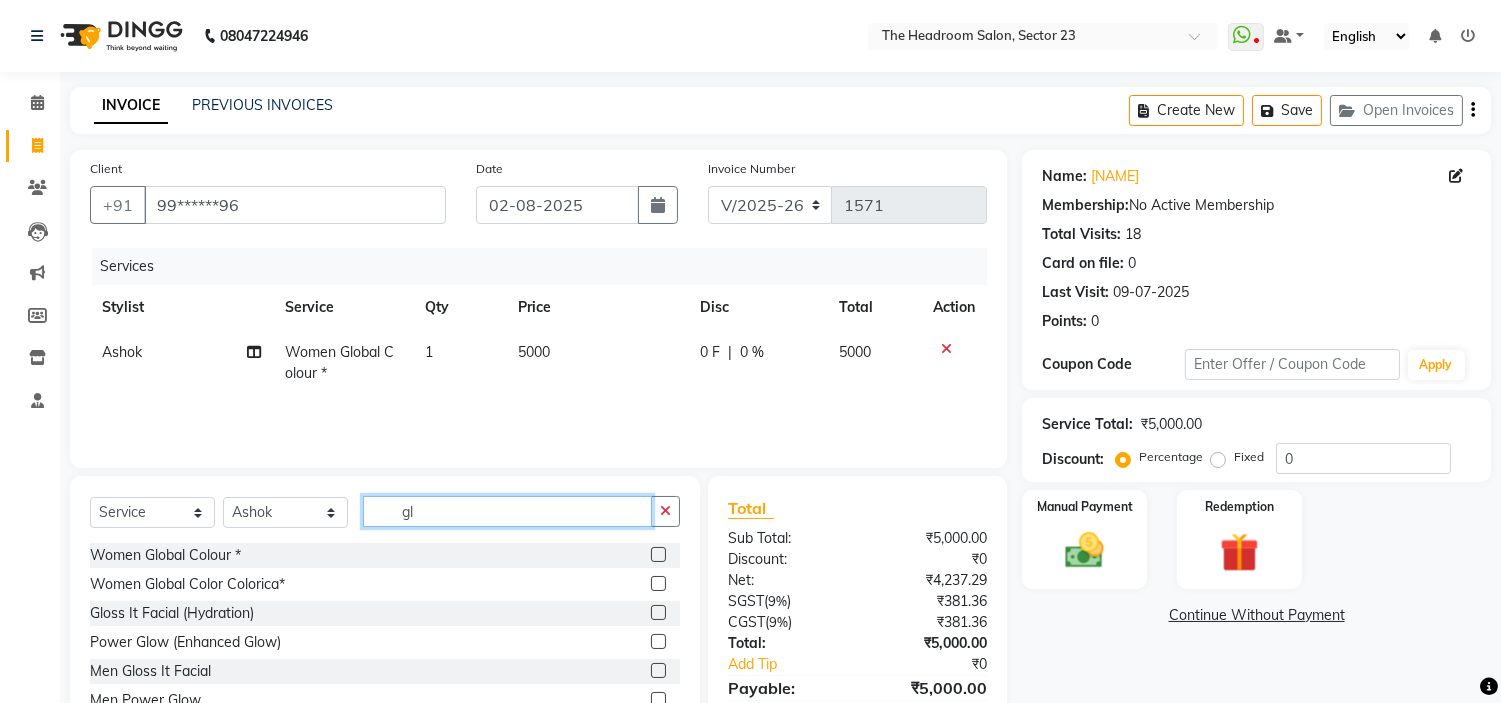 type on "g" 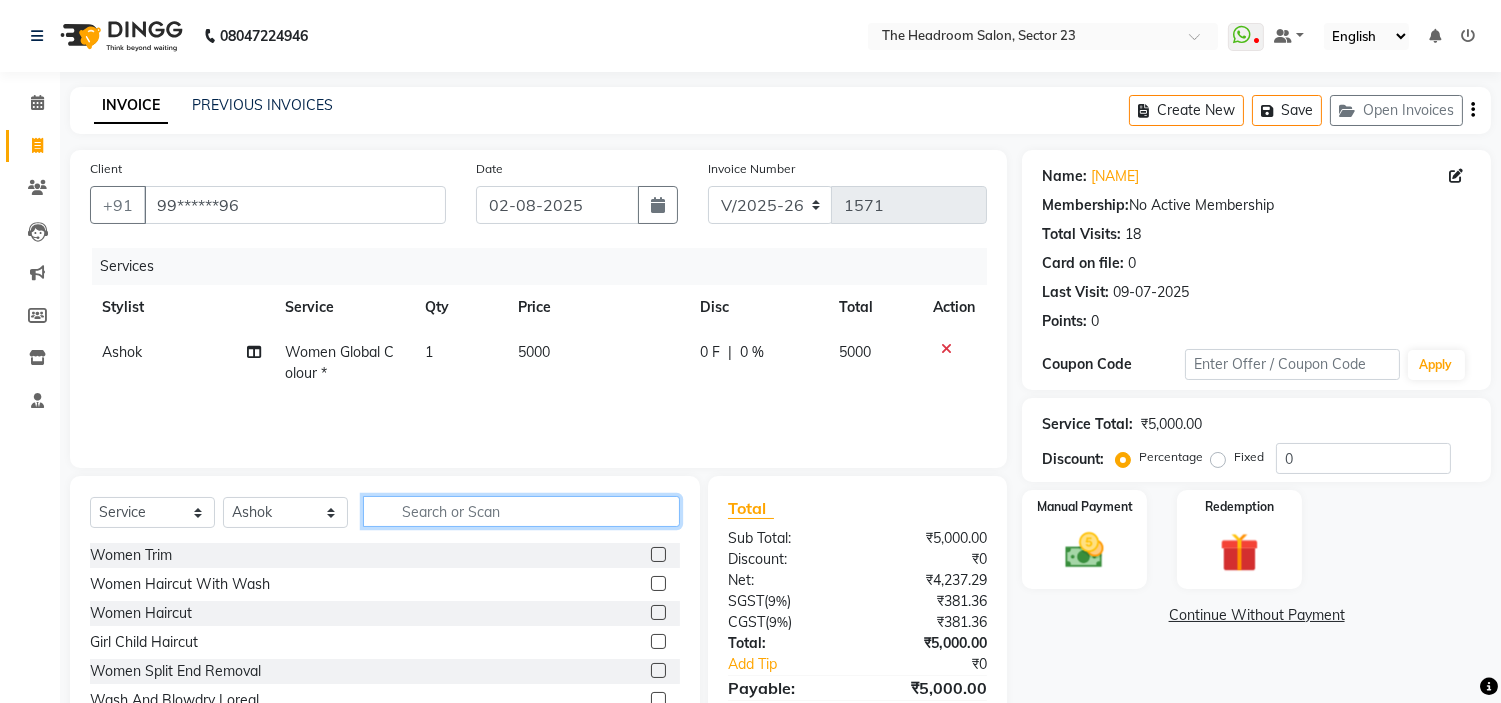 type 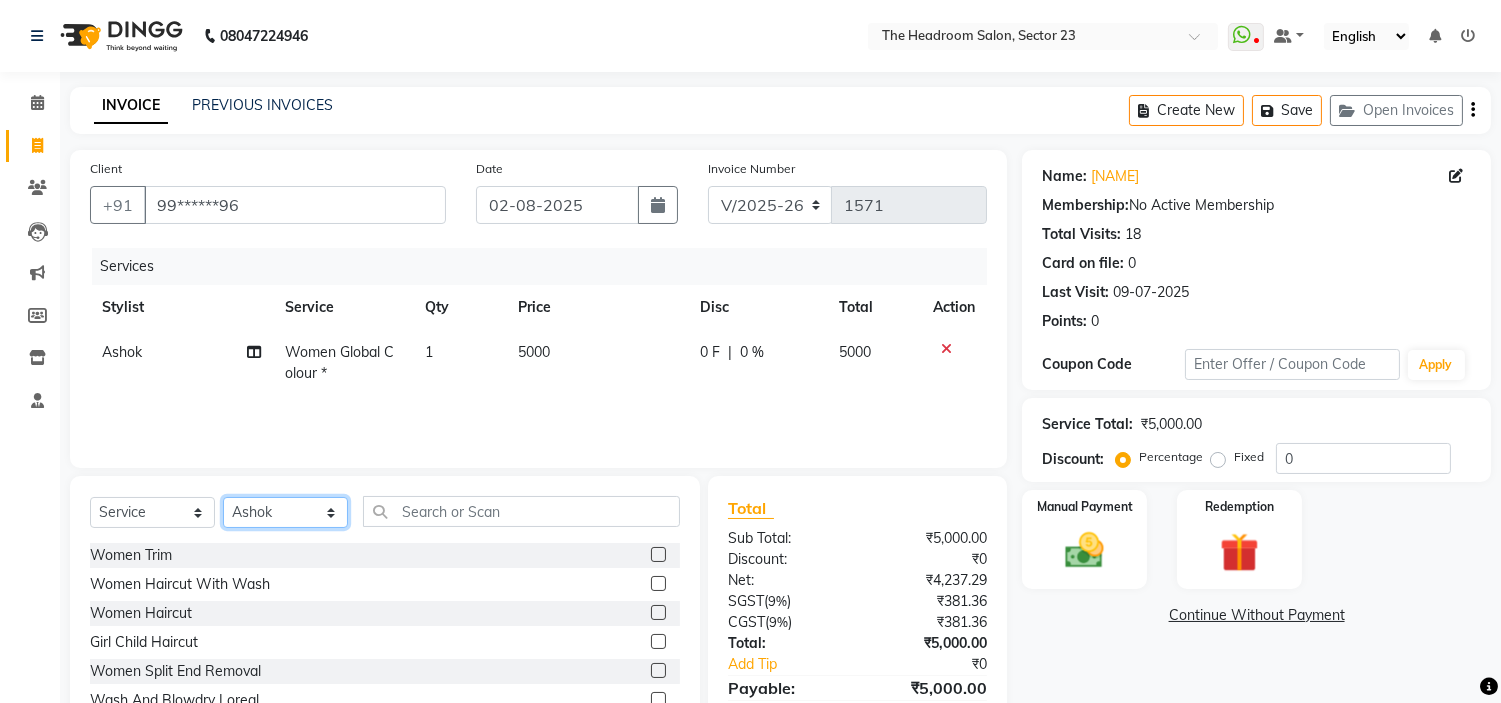 click on "Select Stylist [NAME] [NAME] [NAME] [NAME] Manager [NAME] [NAME] [NAME]" 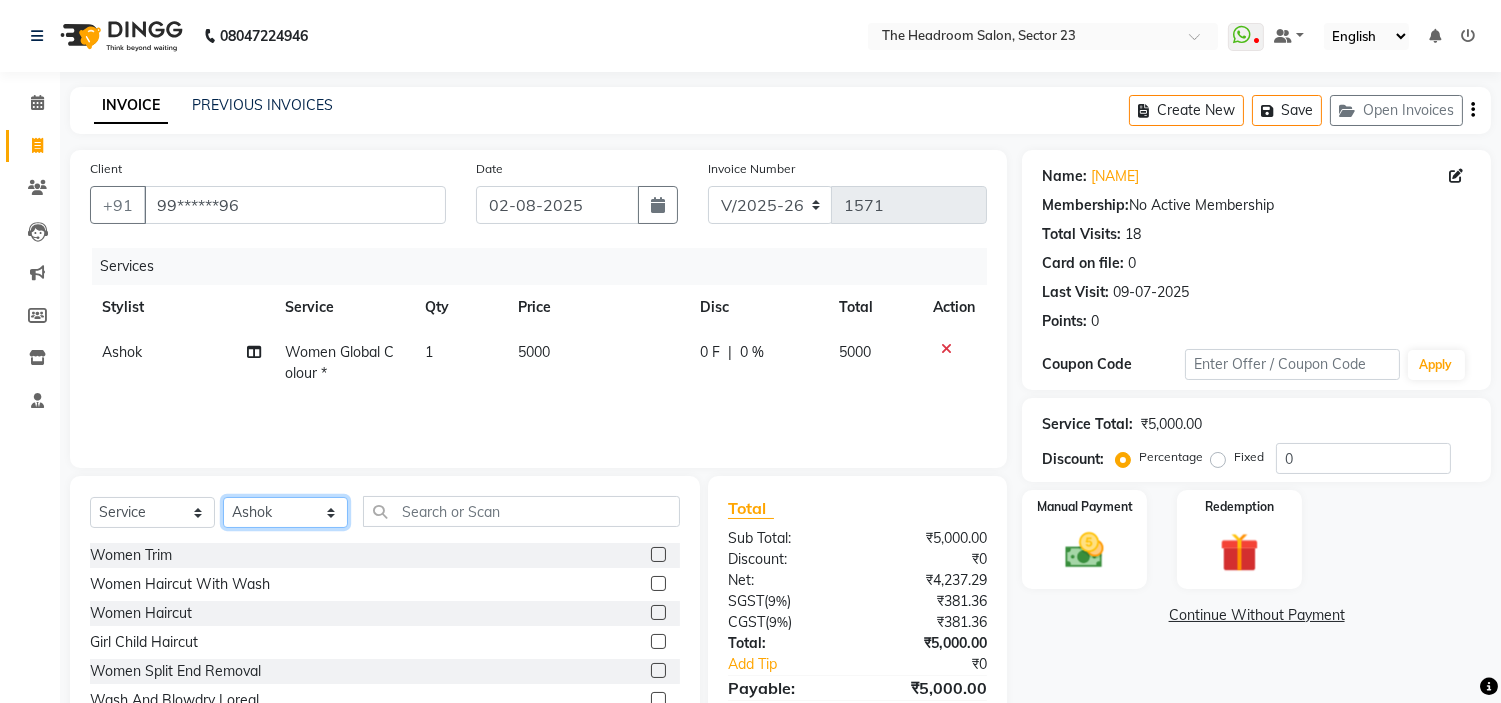 select on "53421" 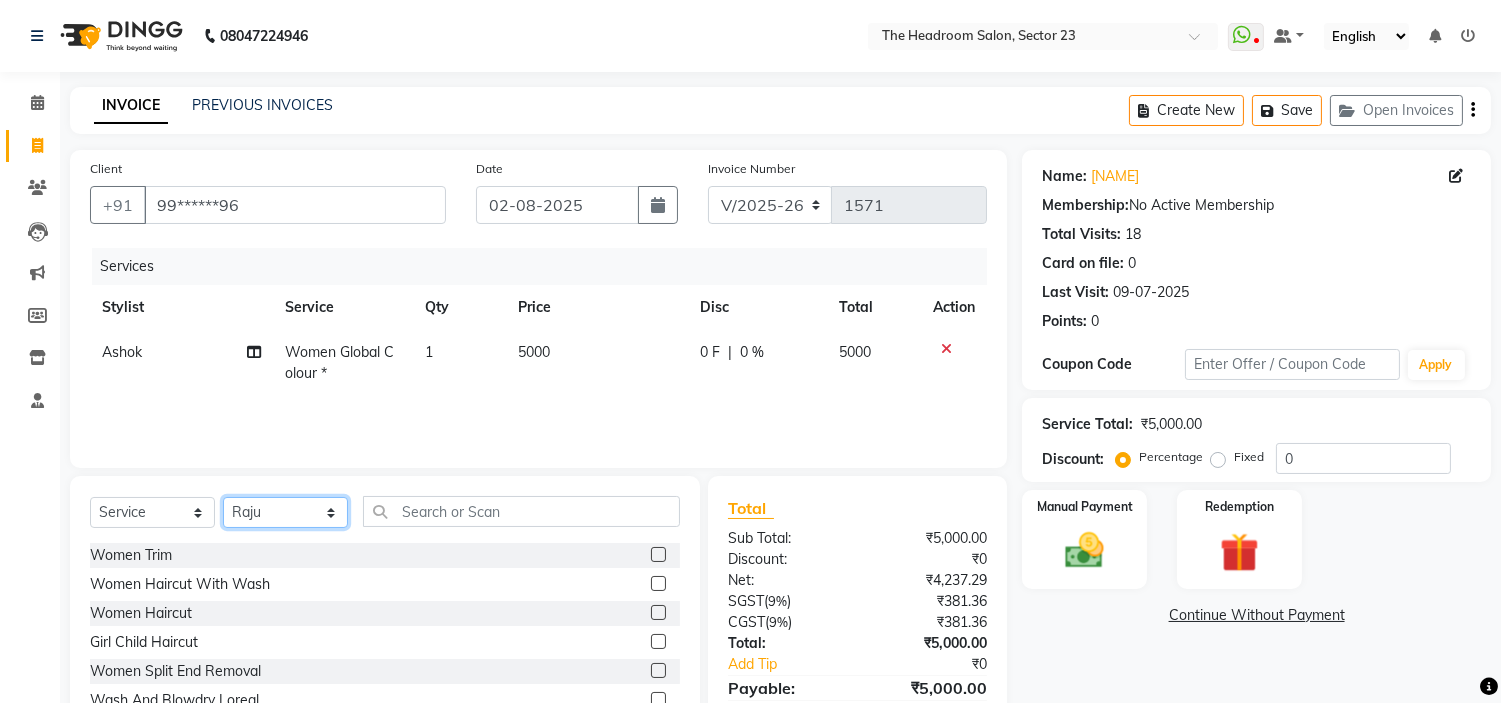 click on "Select Stylist [NAME] [NAME] [NAME] [NAME] Manager [NAME] [NAME] [NAME]" 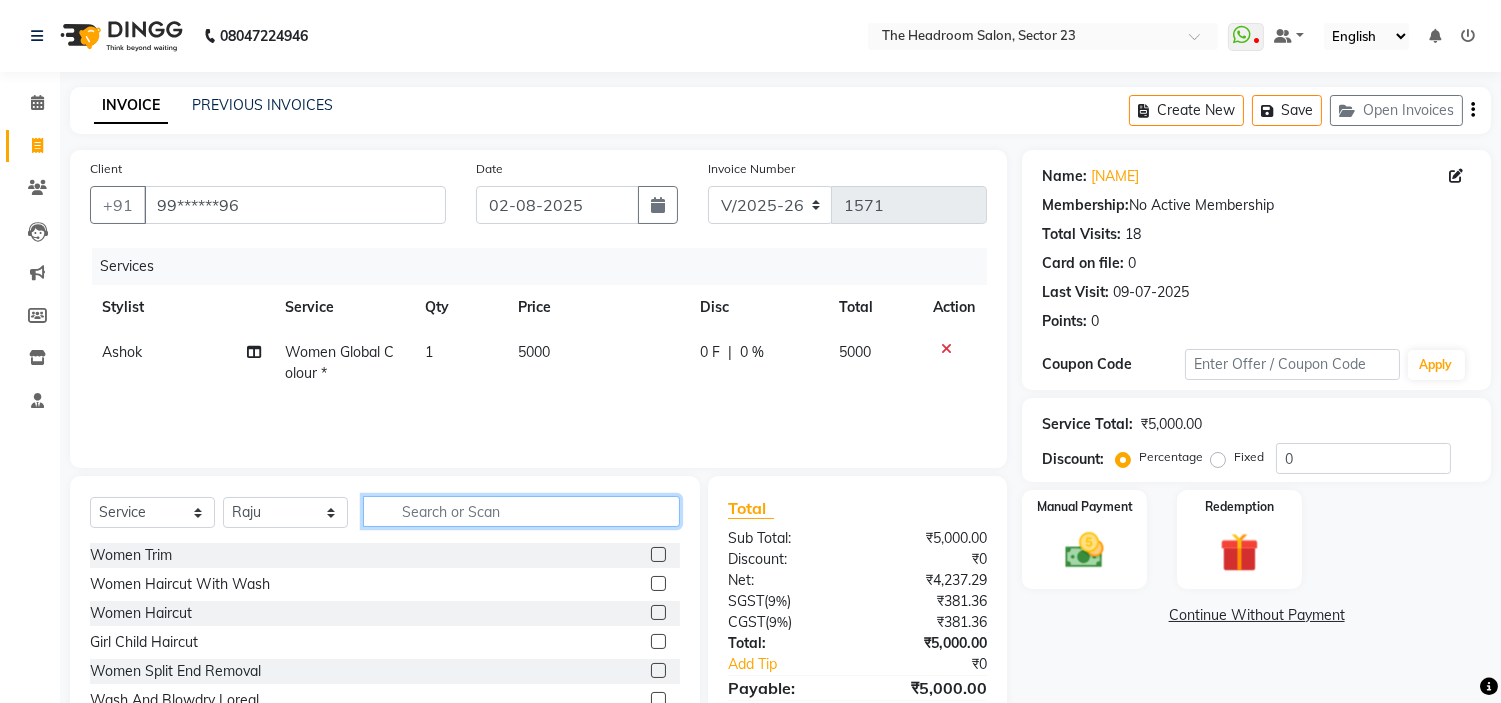 click 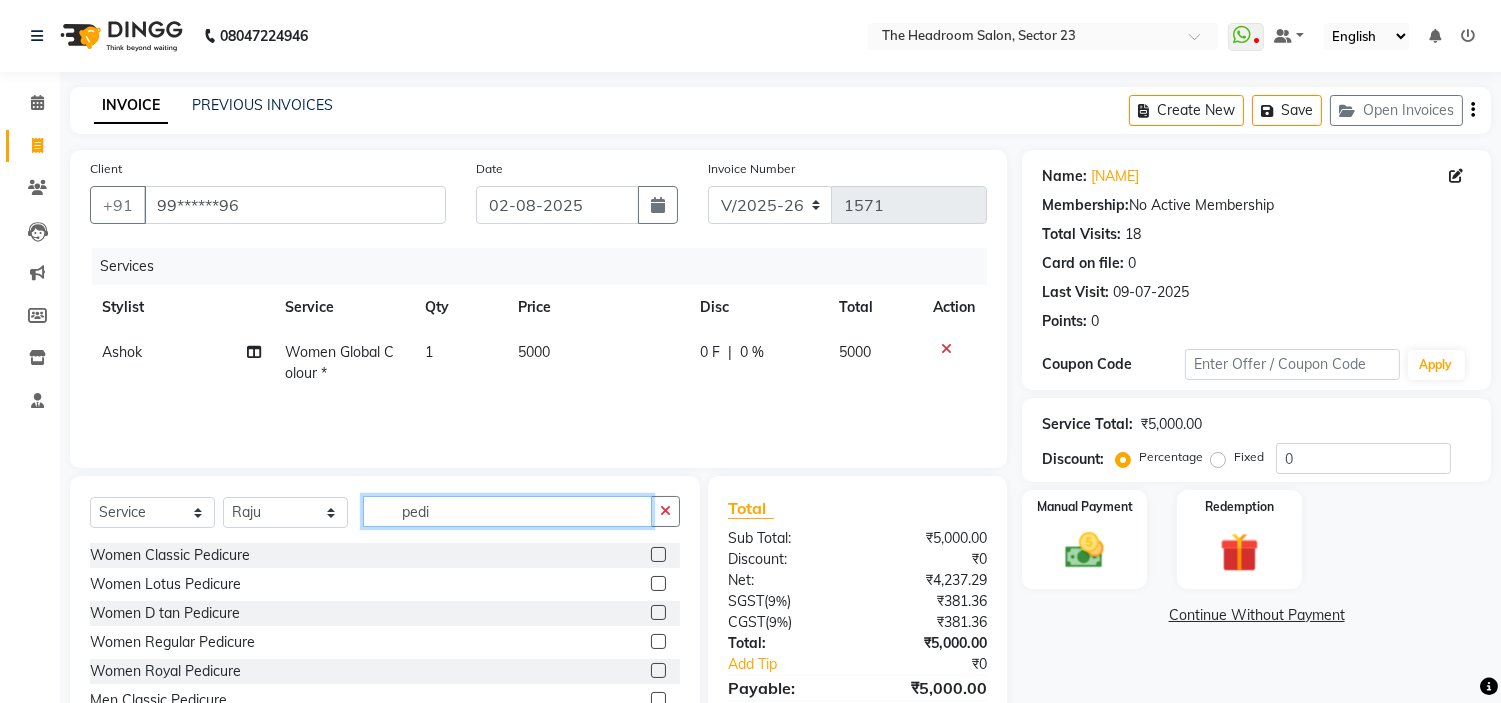 type on "pedi" 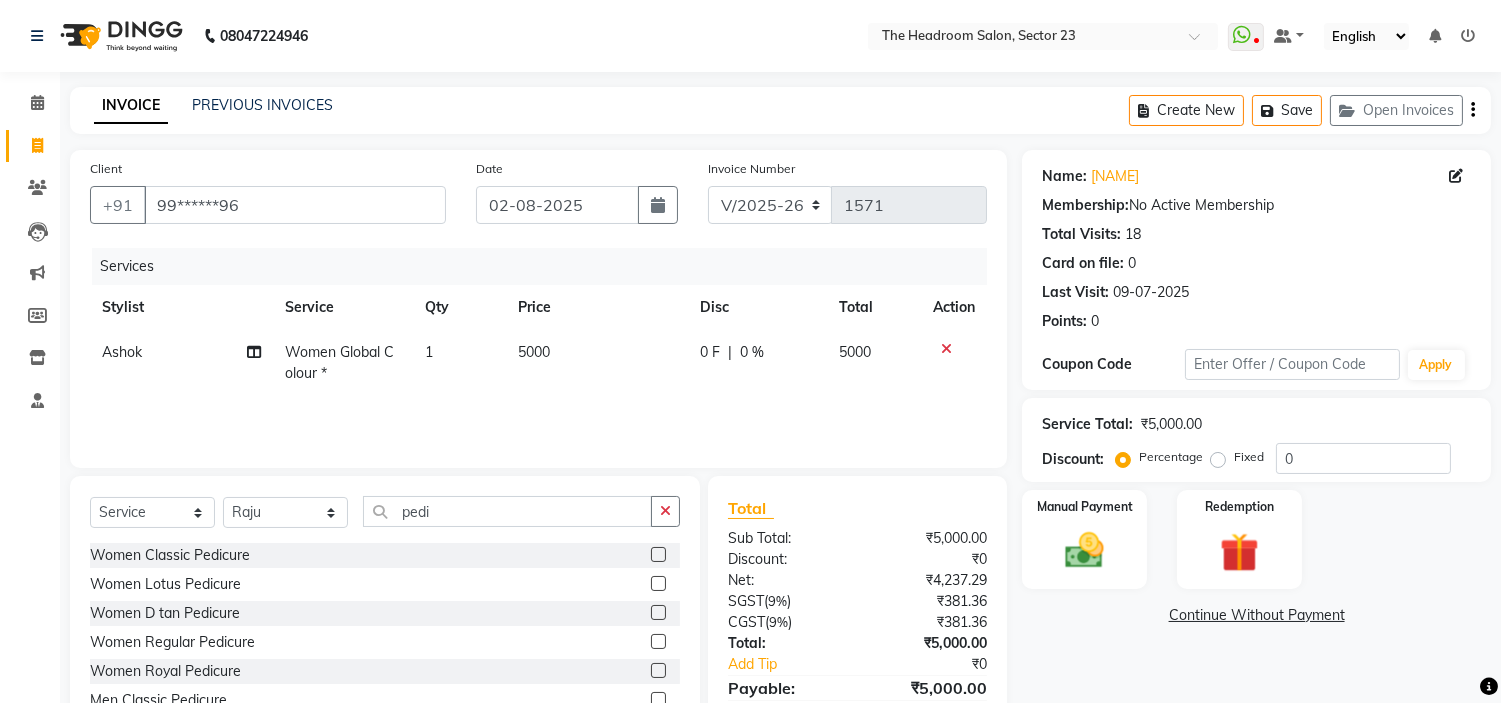 click 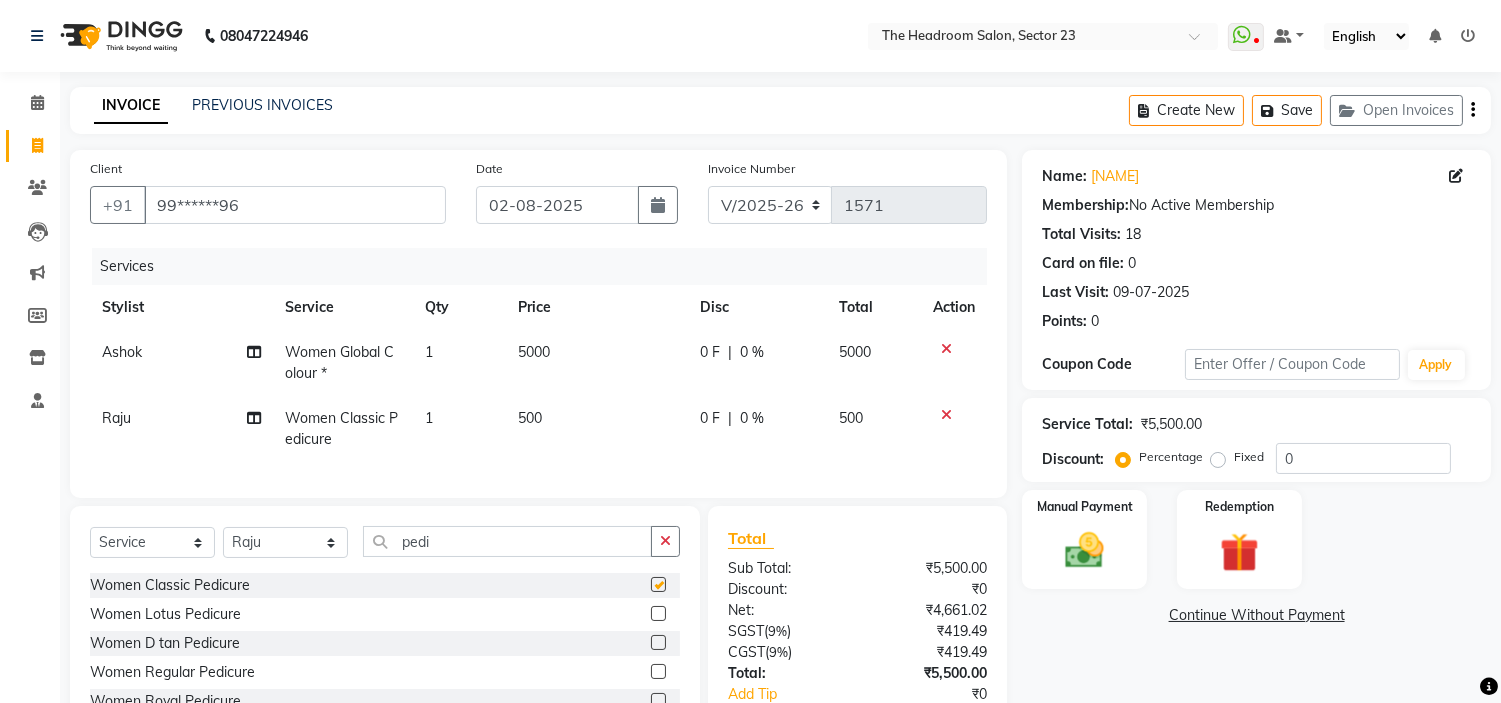 checkbox on "false" 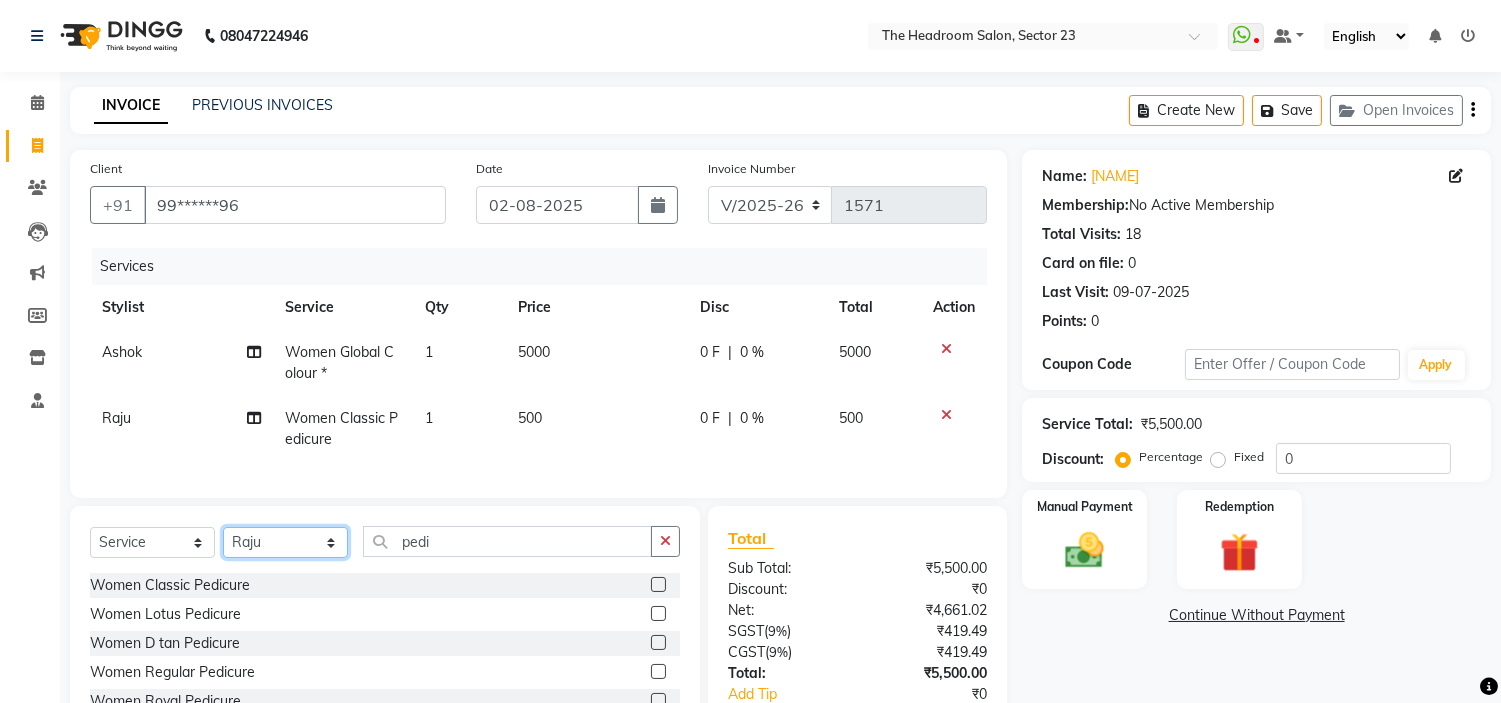 click on "Select Stylist [NAME] [NAME] [NAME] [NAME] Manager [NAME] [NAME] [NAME]" 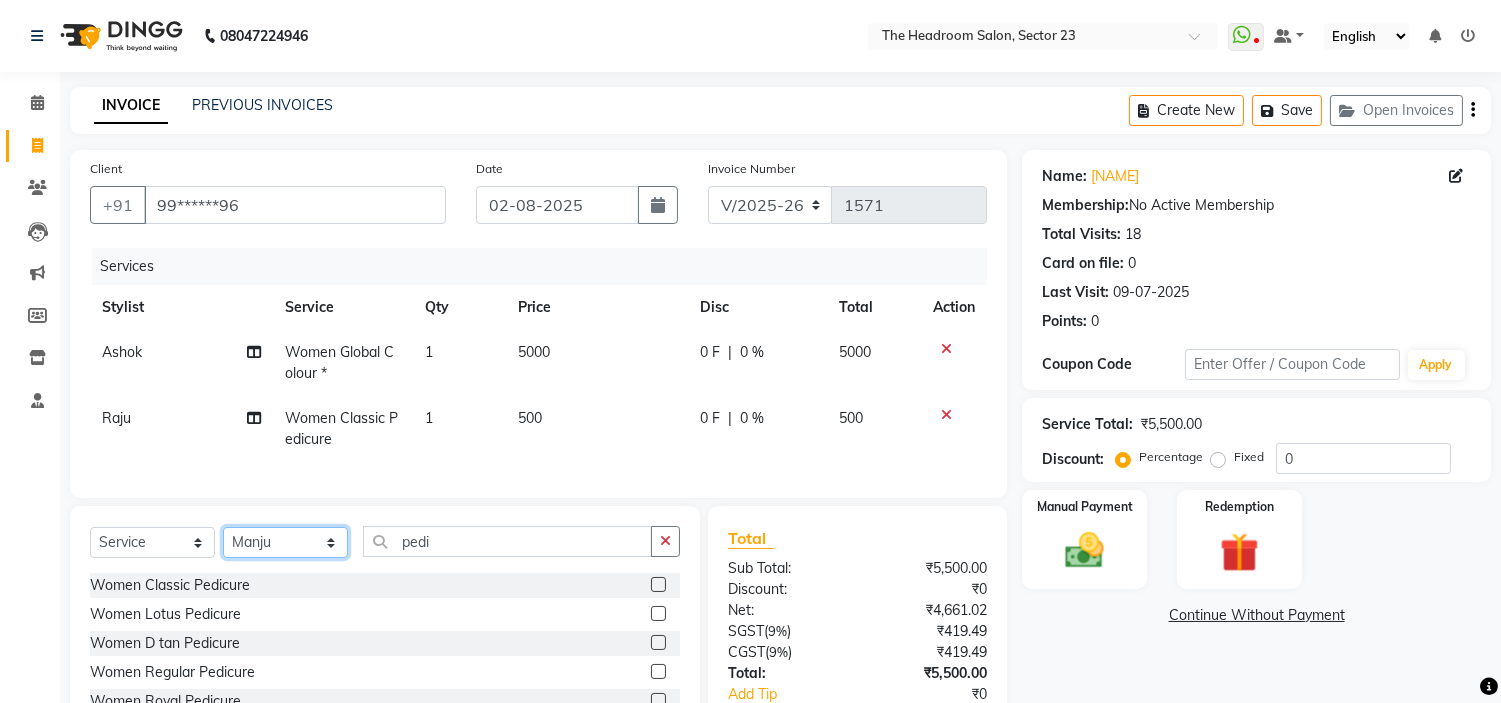 click on "Select Stylist [NAME] [NAME] [NAME] [NAME] Manager [NAME] [NAME] [NAME]" 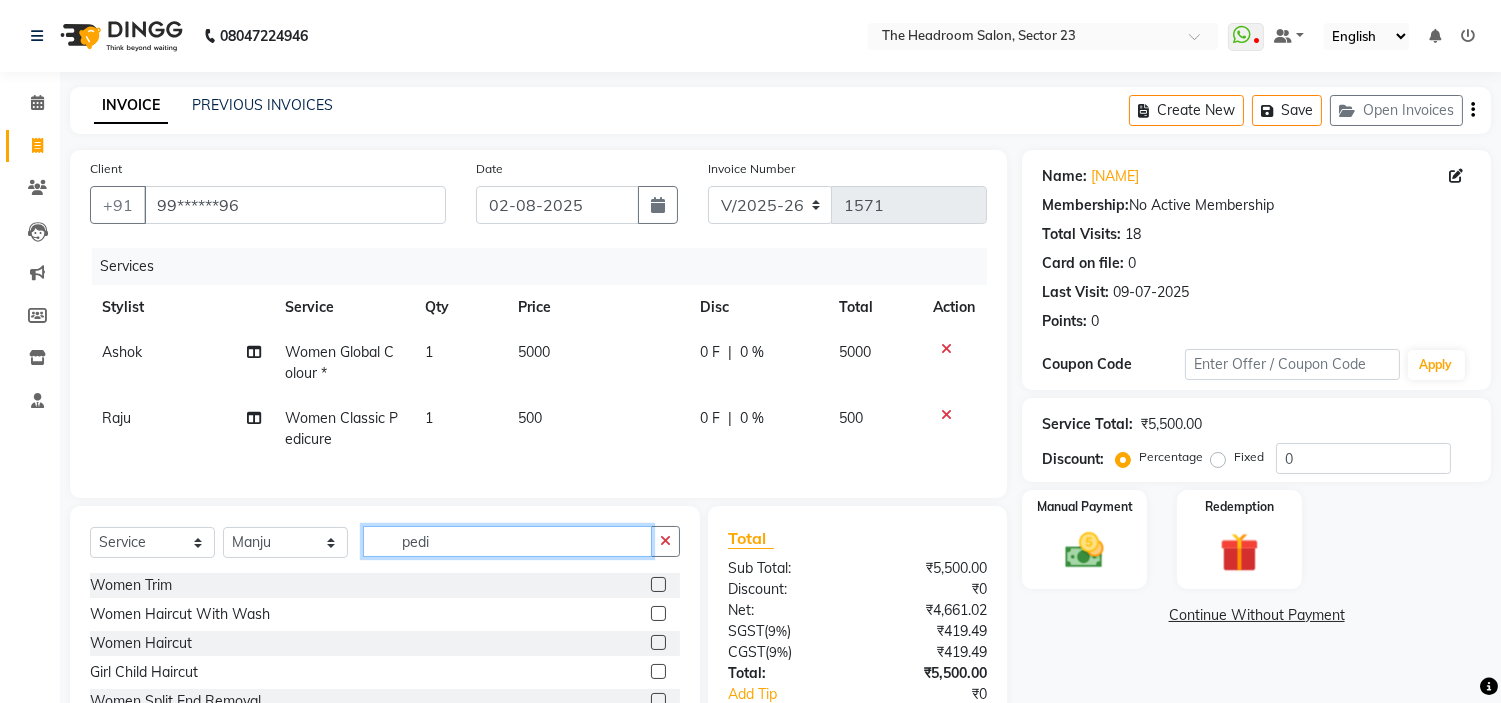 click on "pedi" 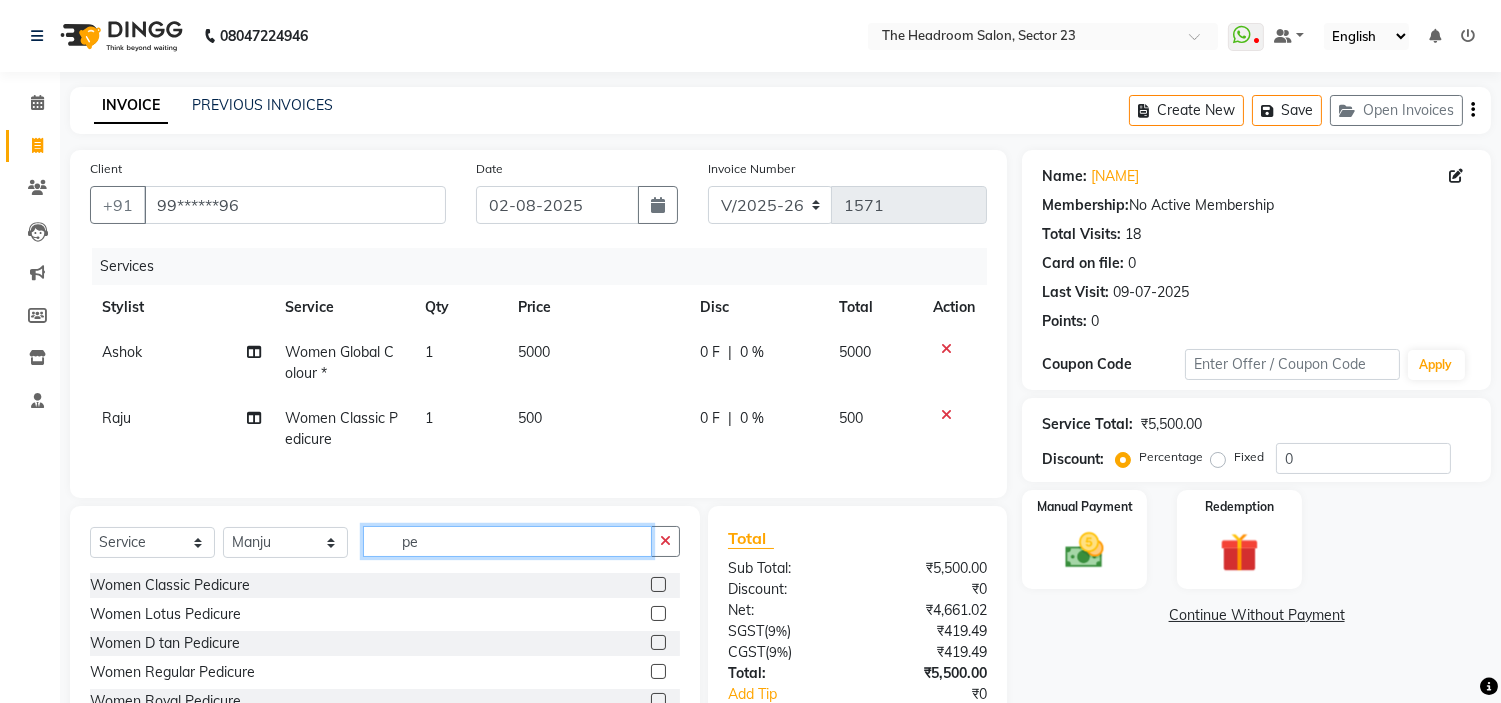 type on "p" 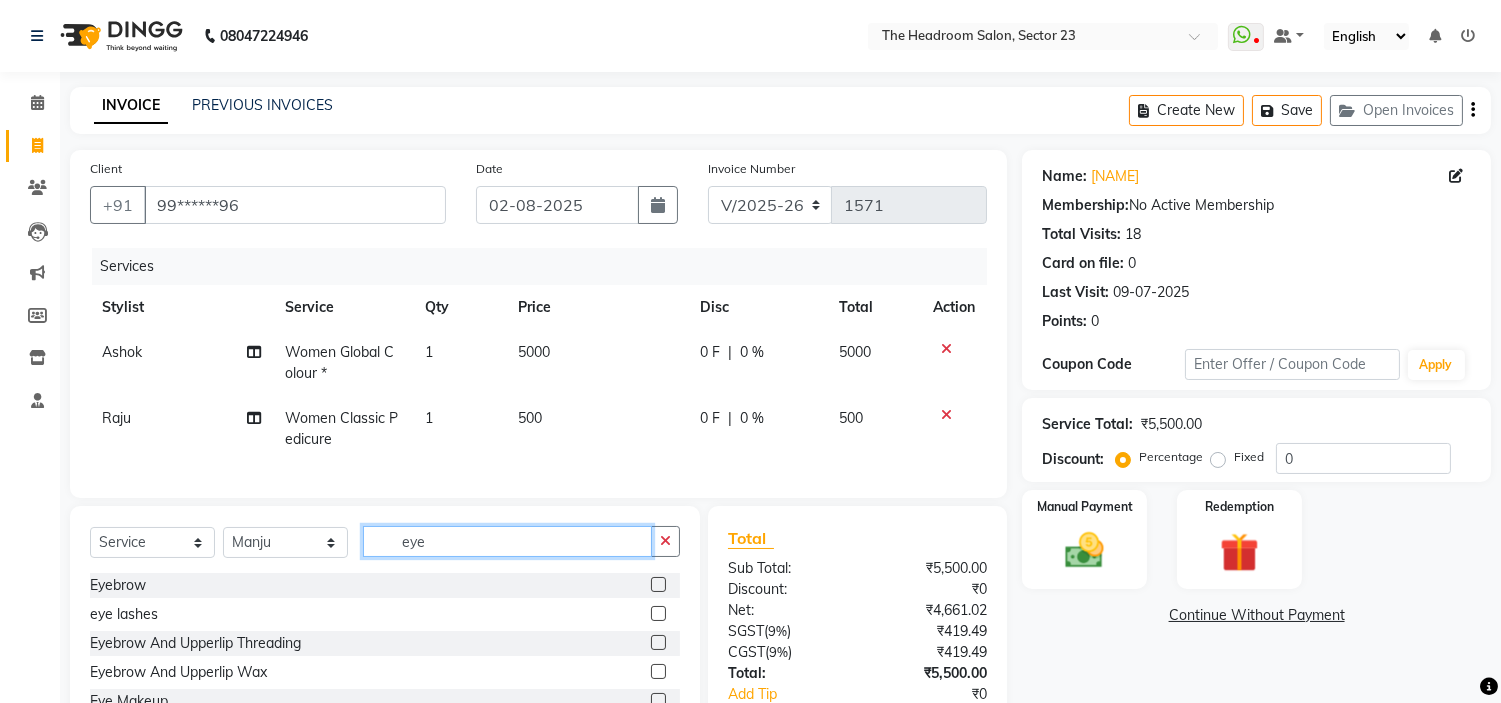 type on "eye" 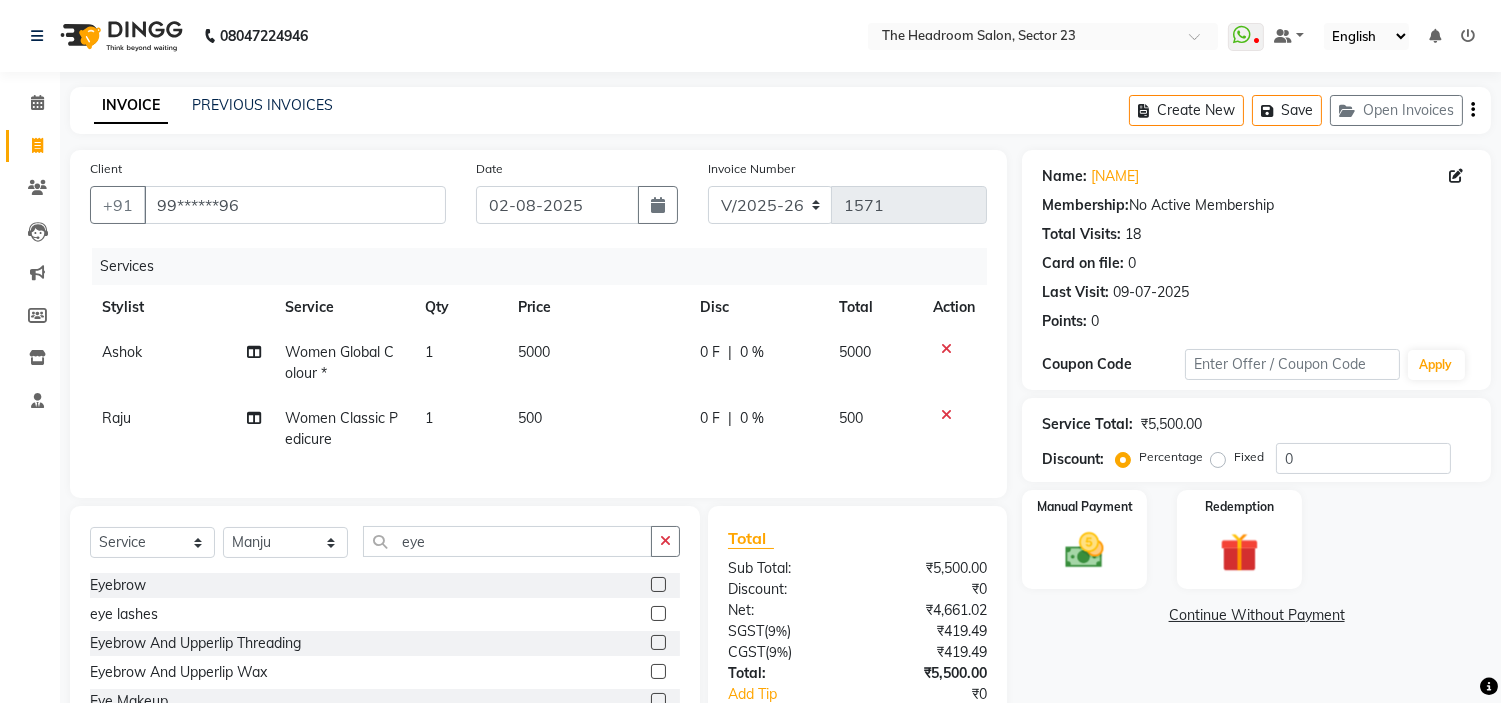 click 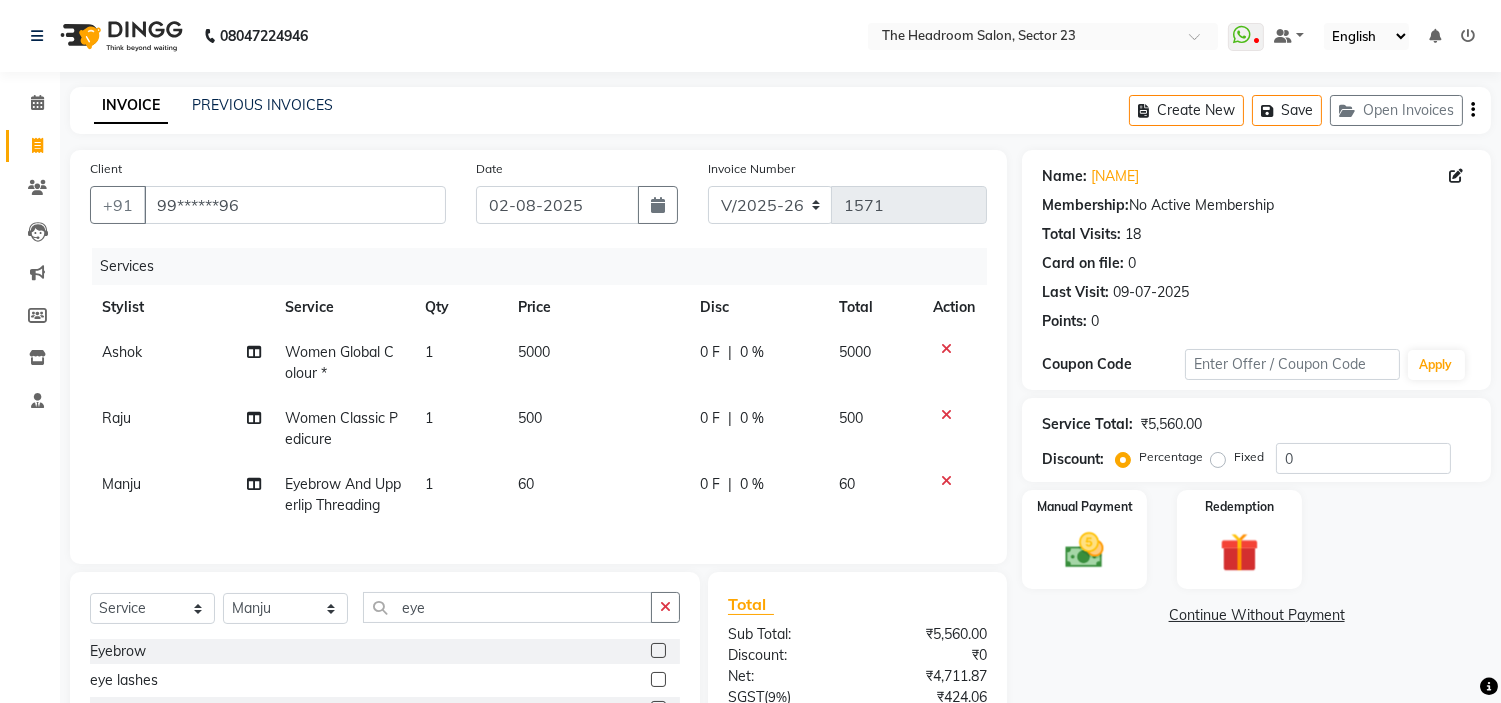 checkbox on "false" 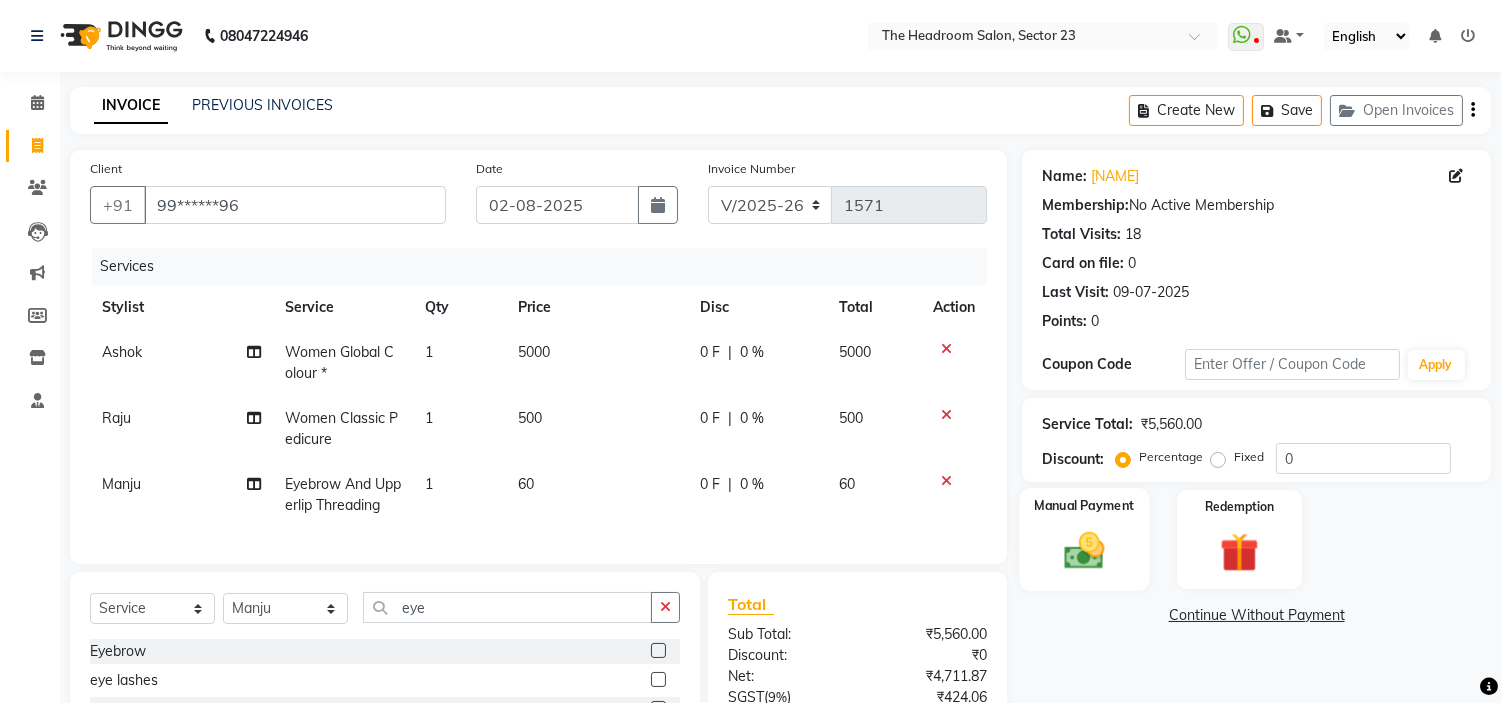 click 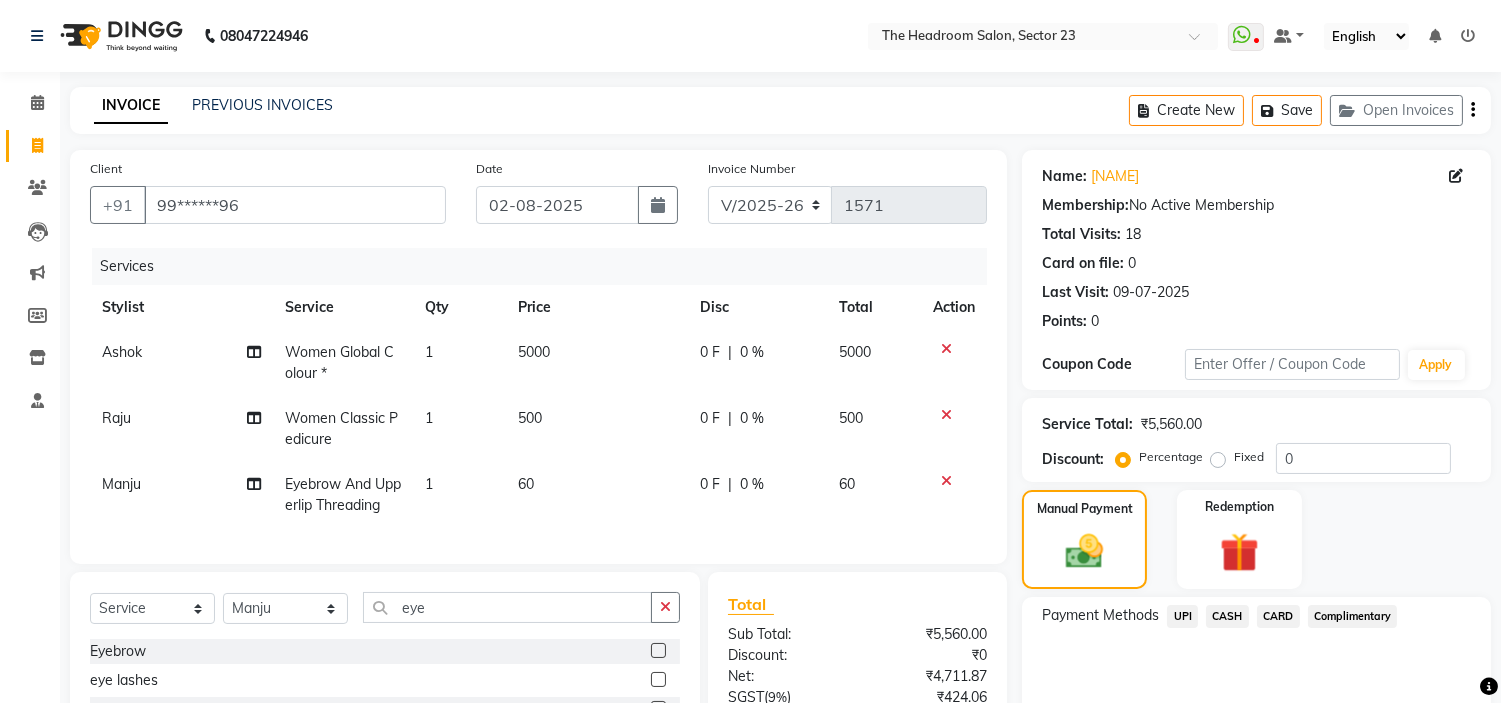 click on "CASH" 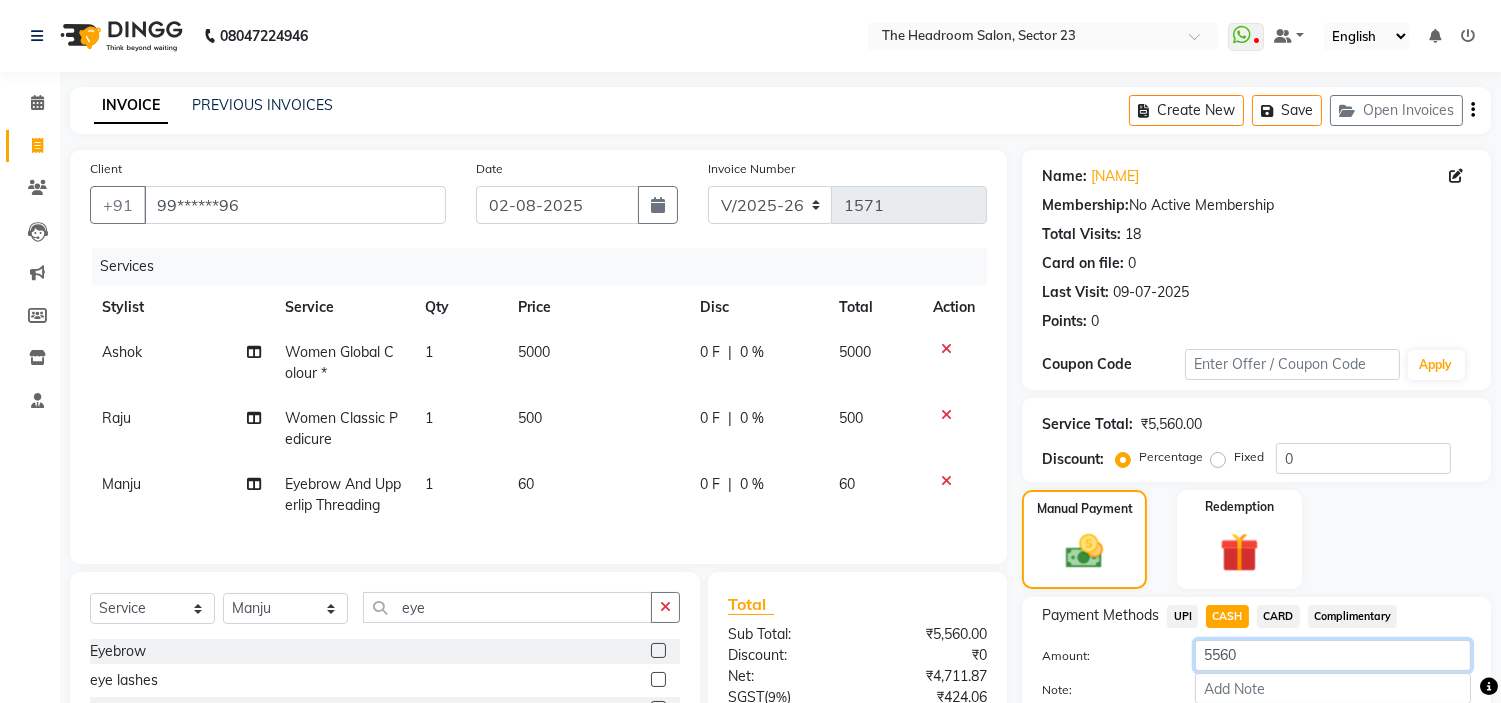 click on "5560" 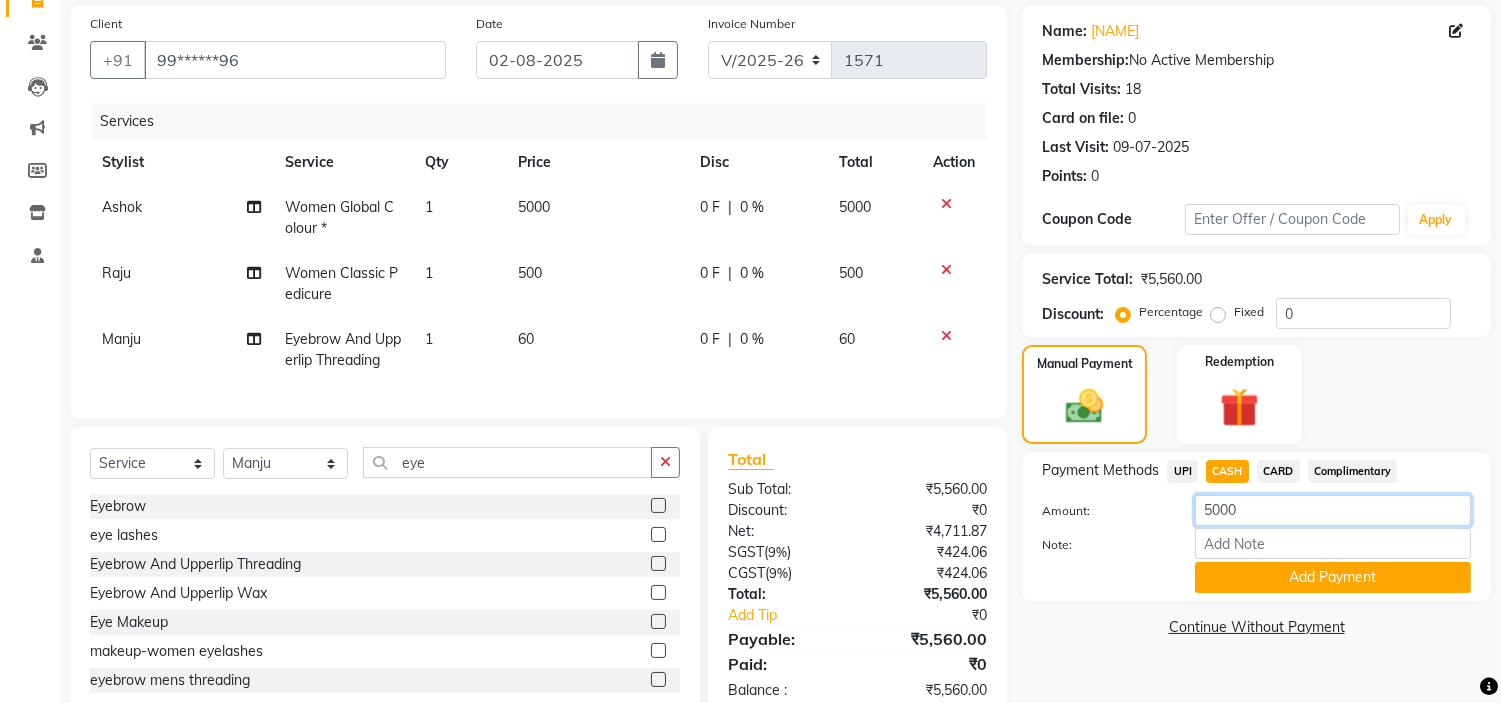 scroll, scrollTop: 211, scrollLeft: 0, axis: vertical 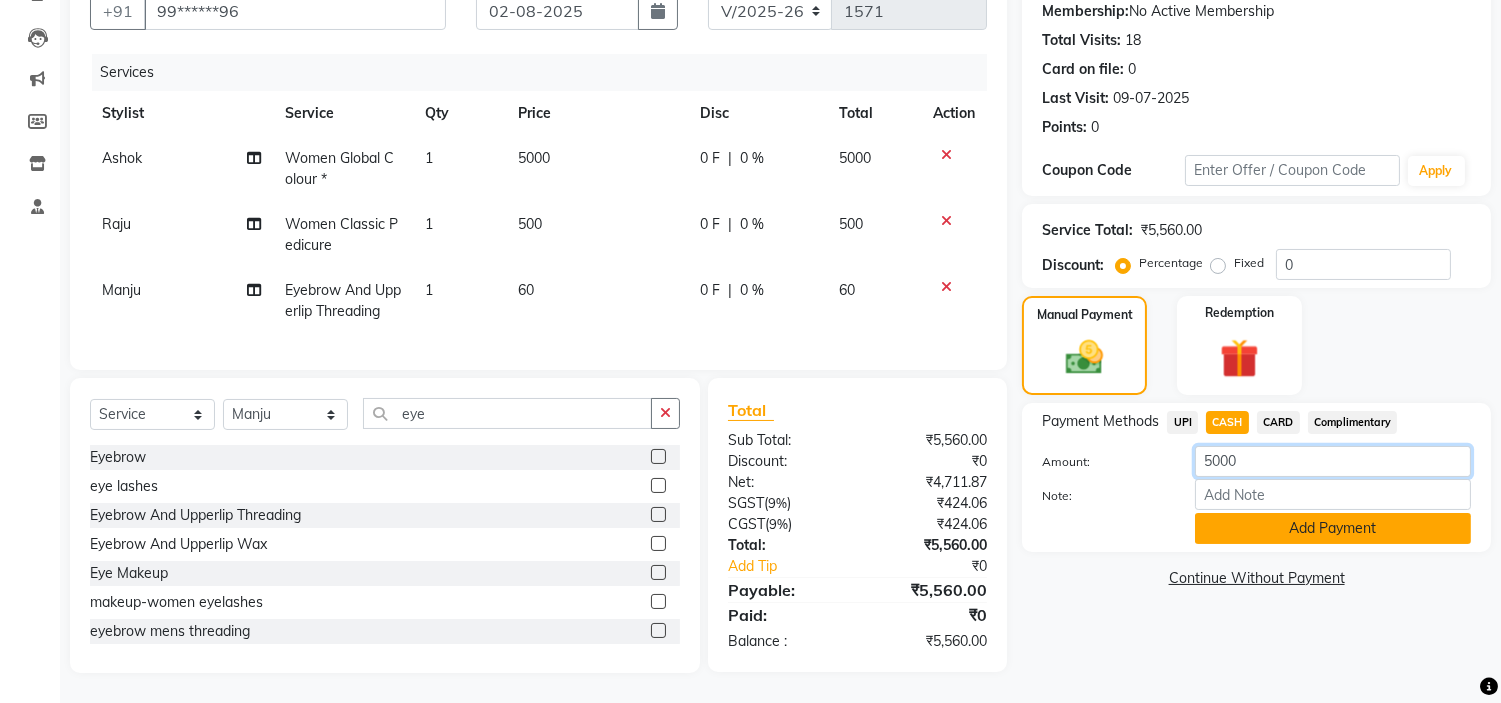 type on "5000" 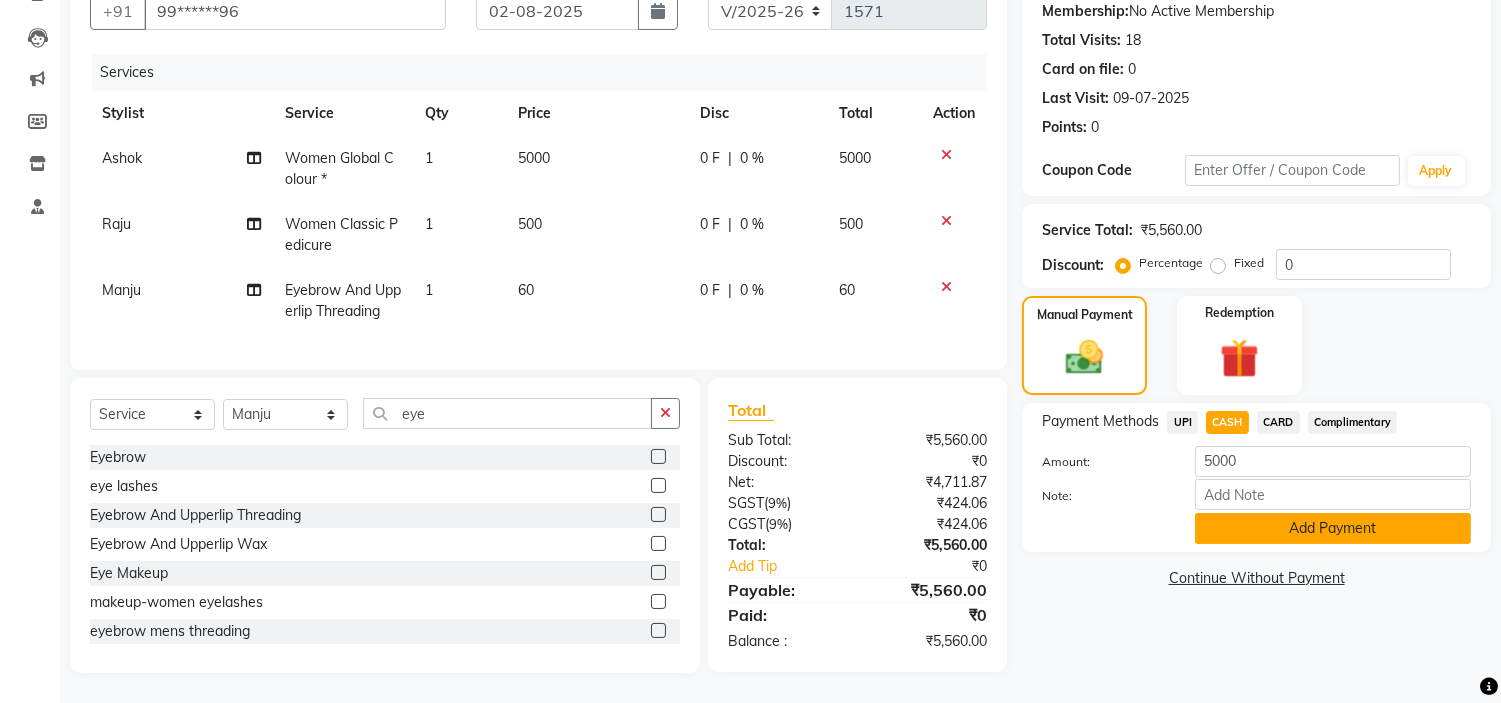 click on "Add Payment" 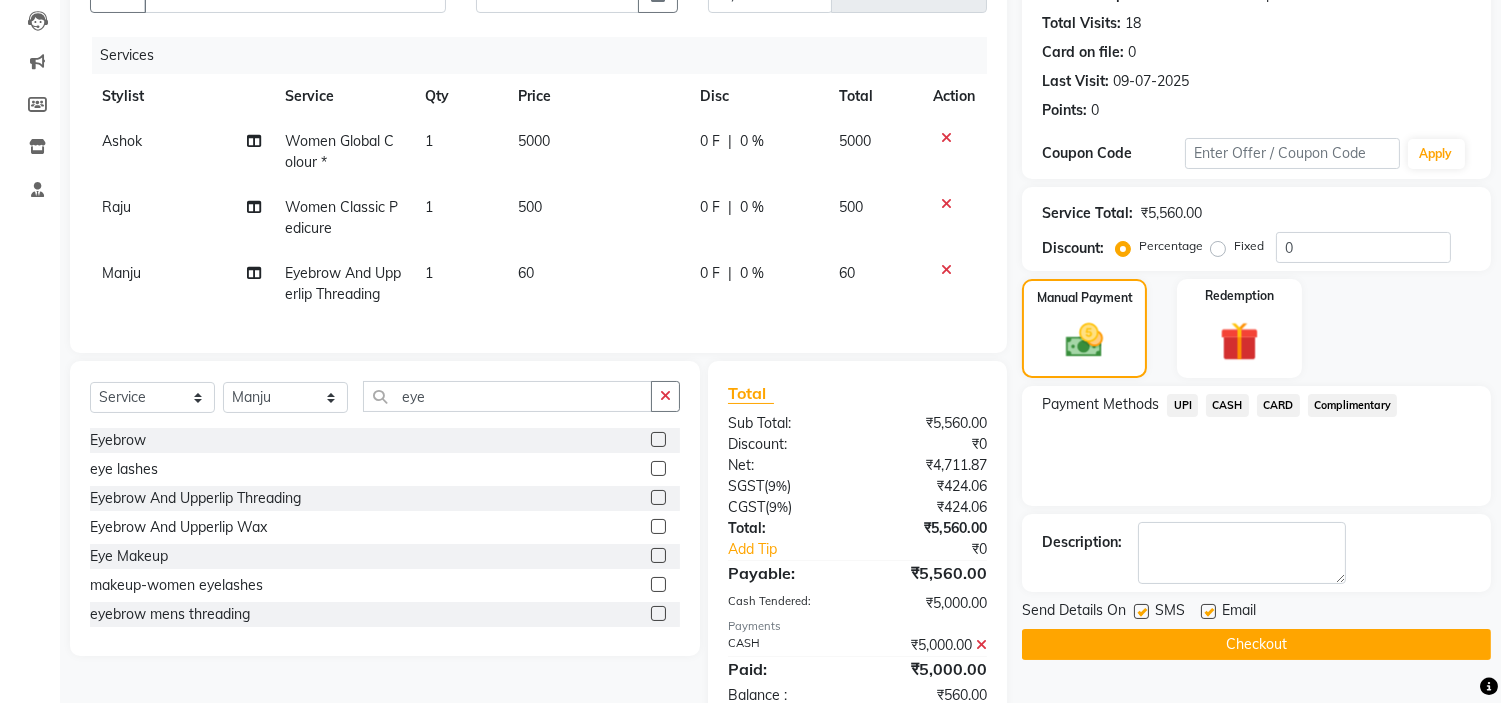 click on "UPI" 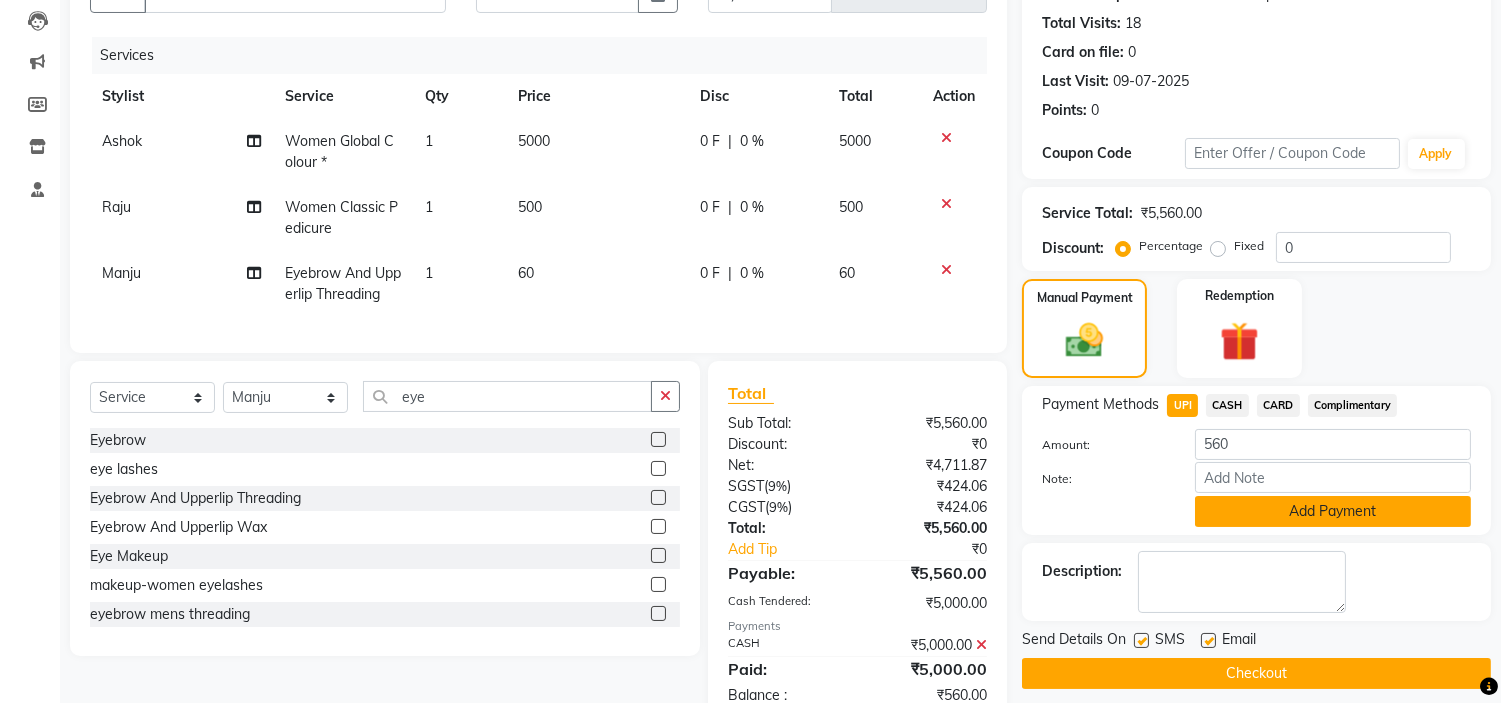click on "Add Payment" 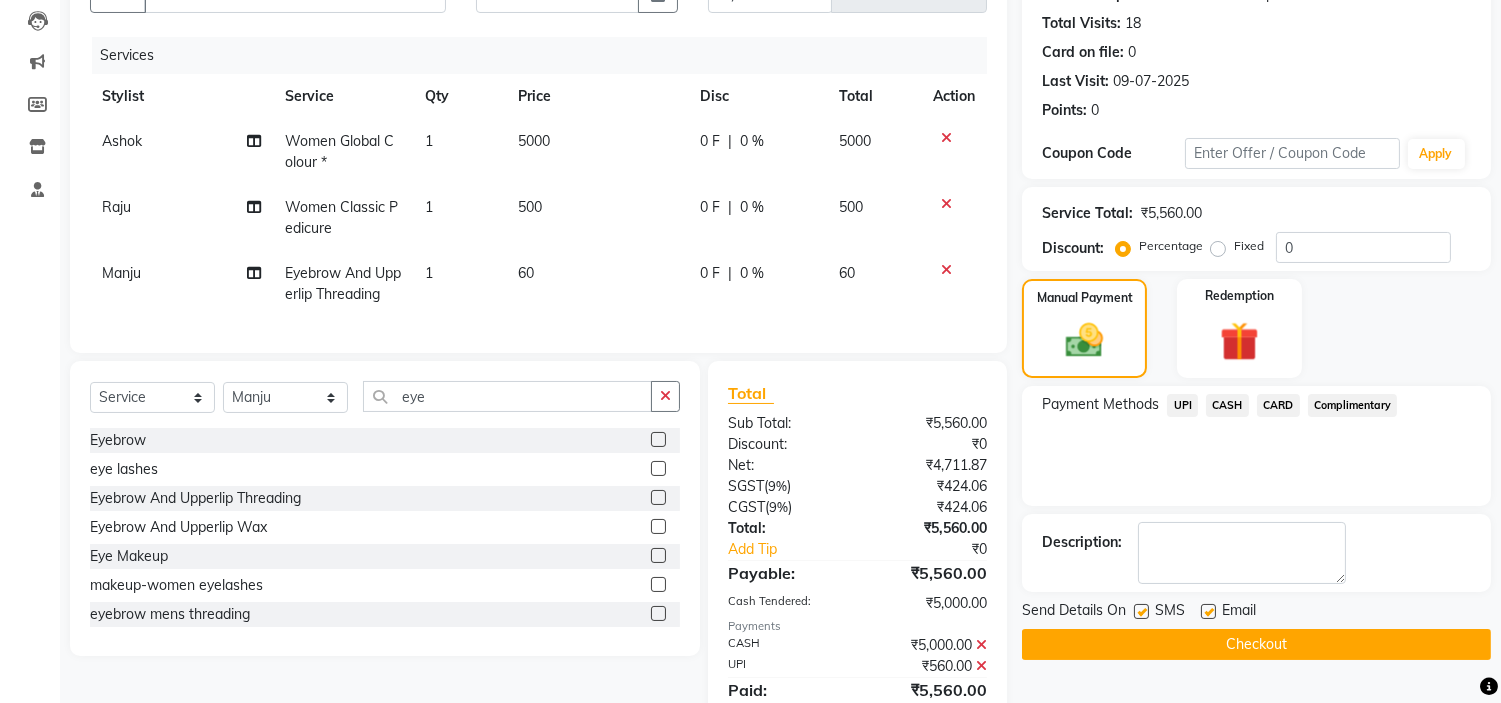 click on "Checkout" 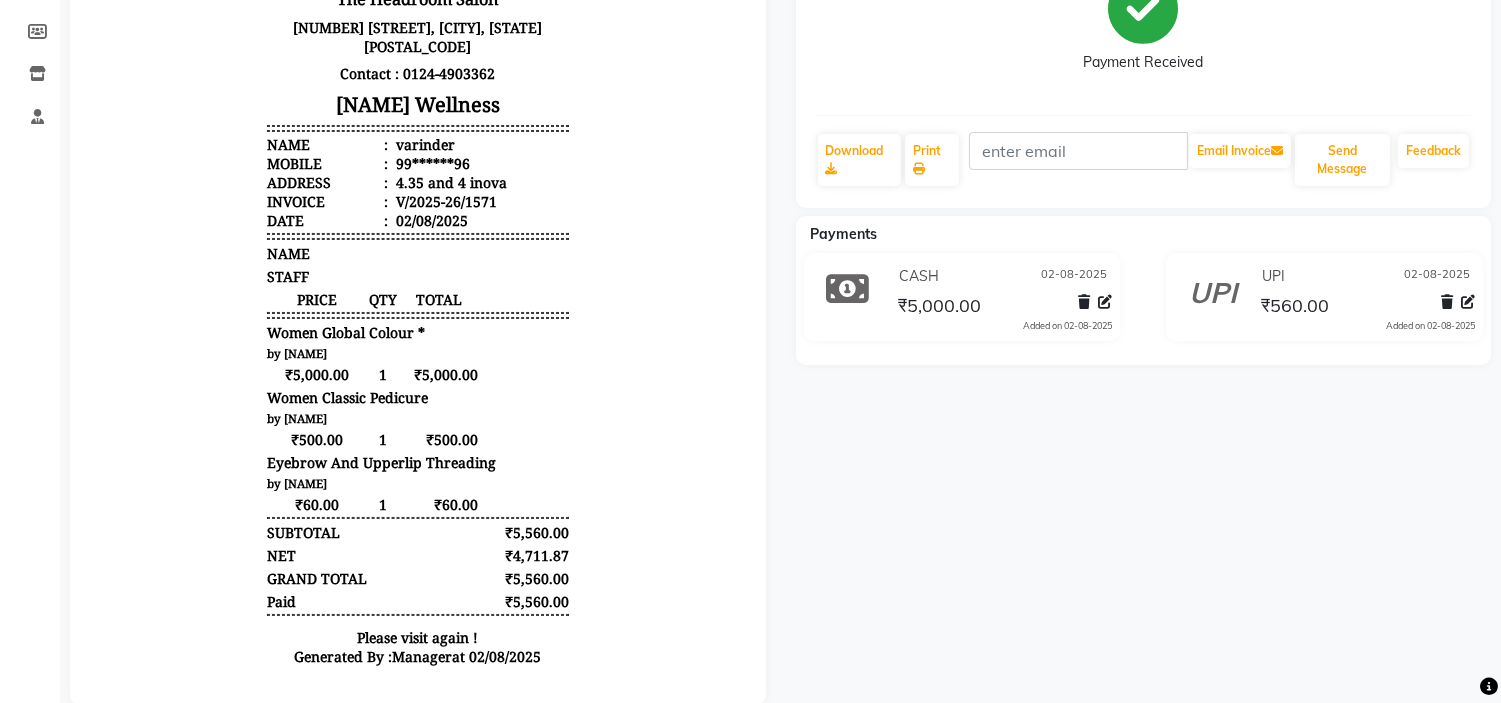 scroll, scrollTop: 332, scrollLeft: 0, axis: vertical 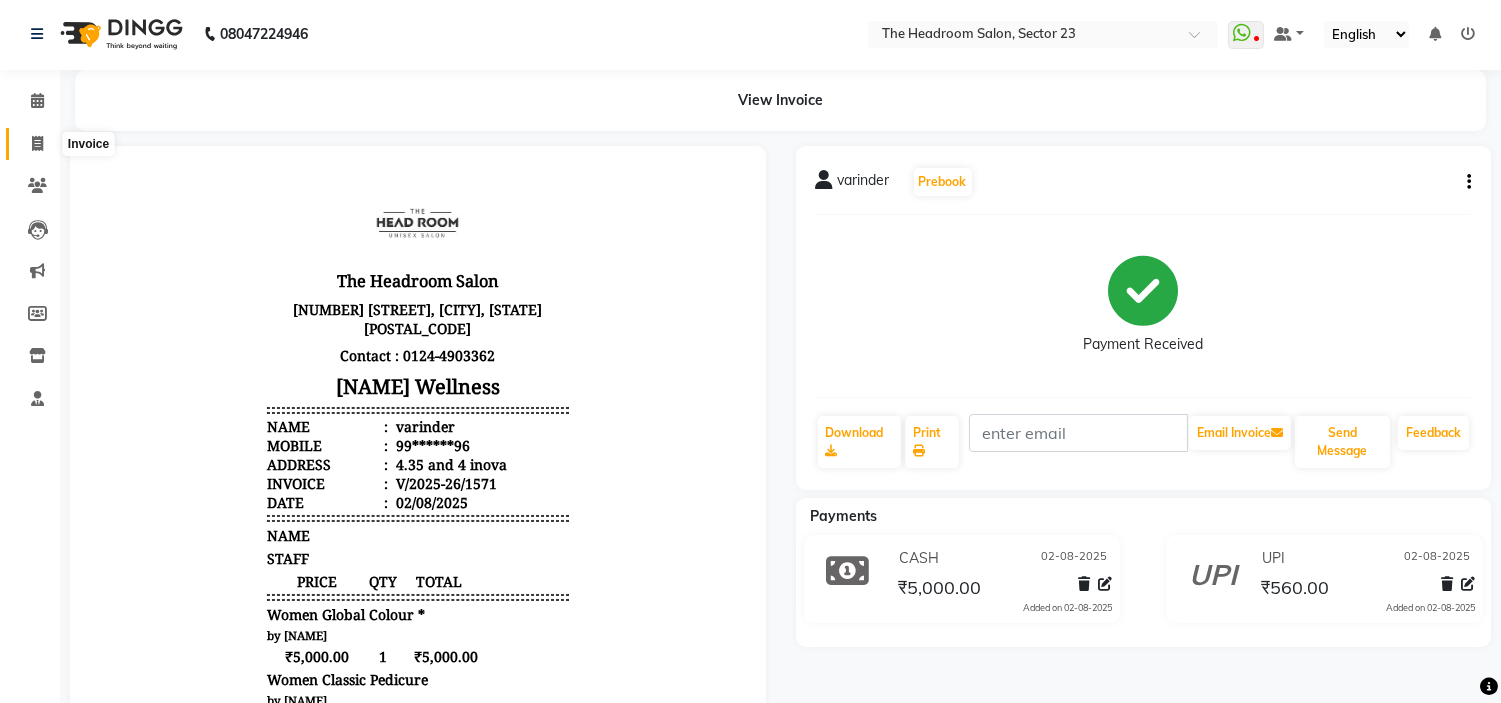click 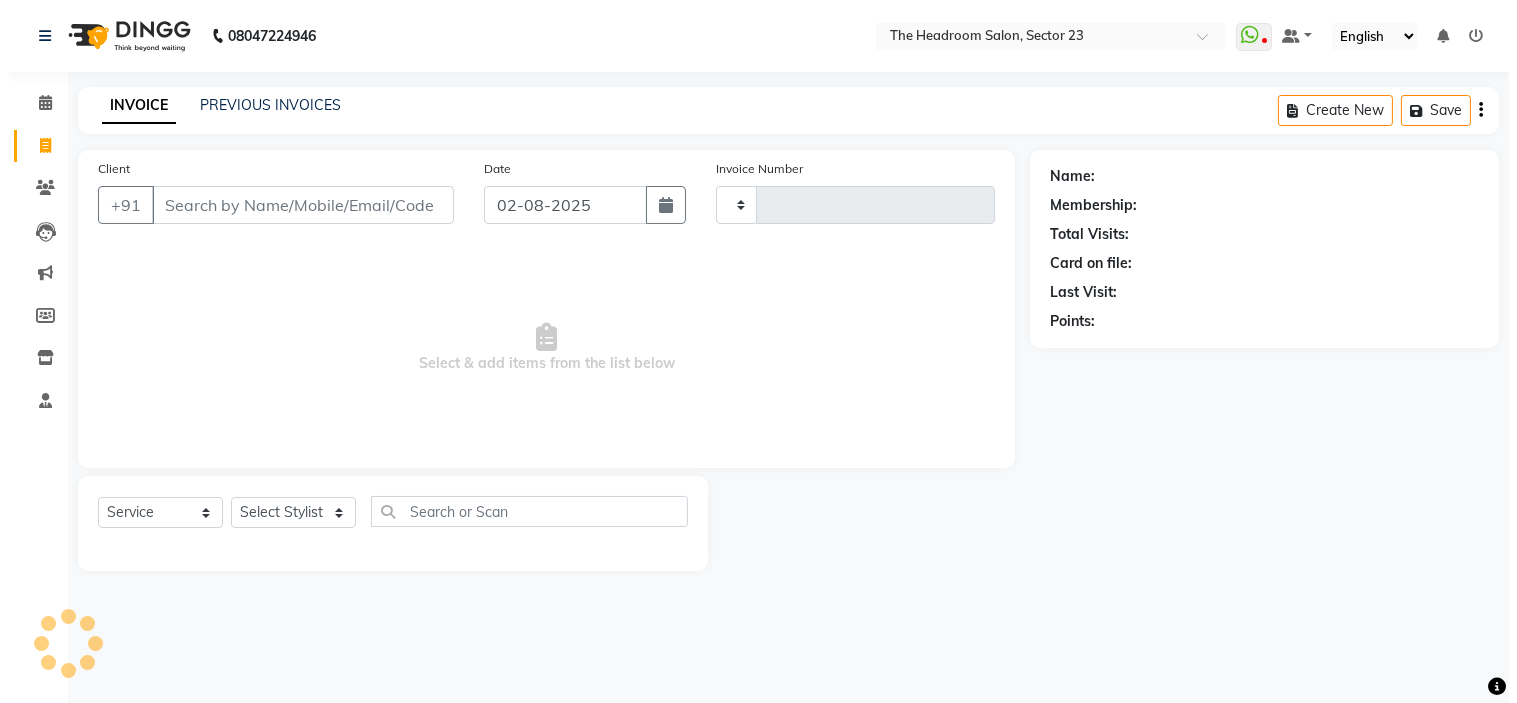 scroll, scrollTop: 0, scrollLeft: 0, axis: both 